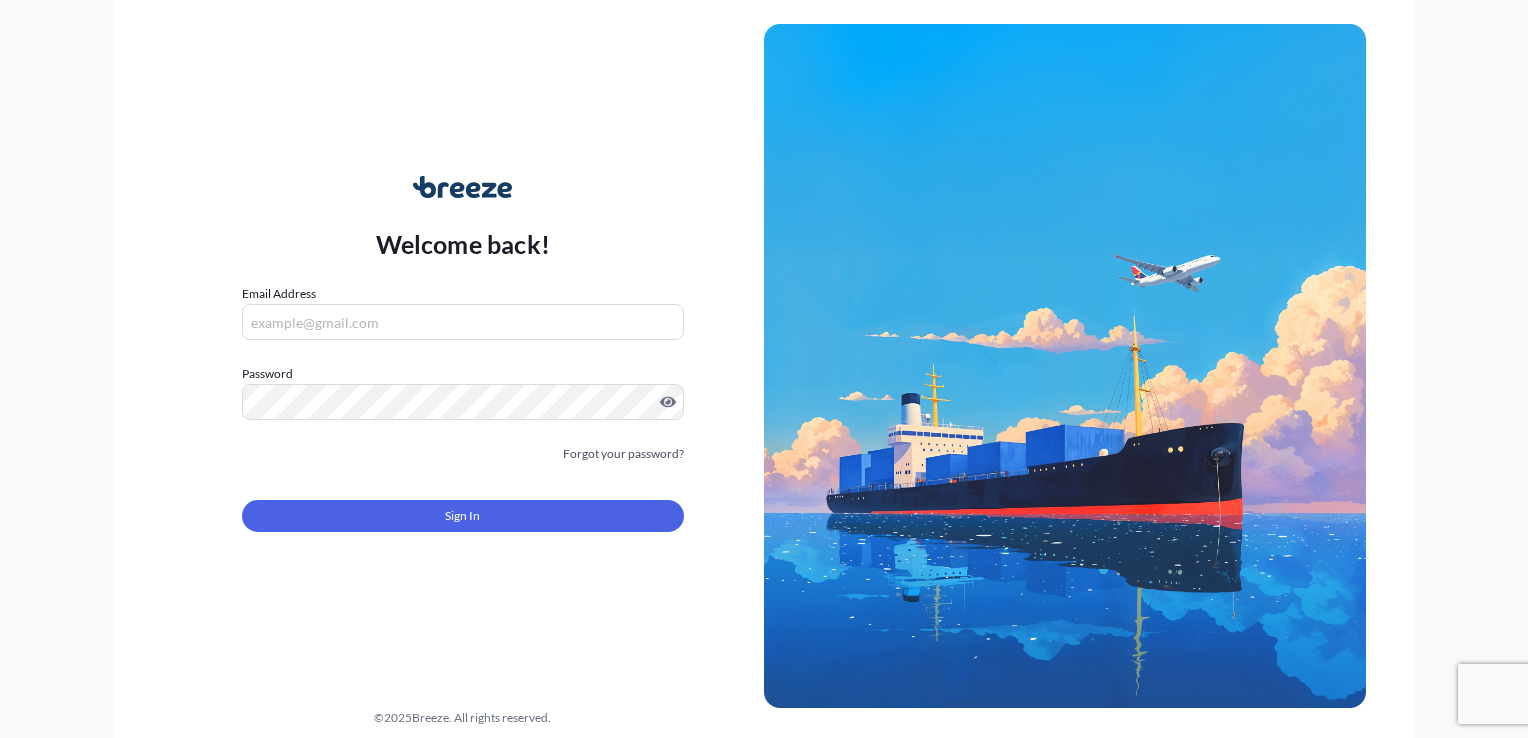 scroll, scrollTop: 0, scrollLeft: 0, axis: both 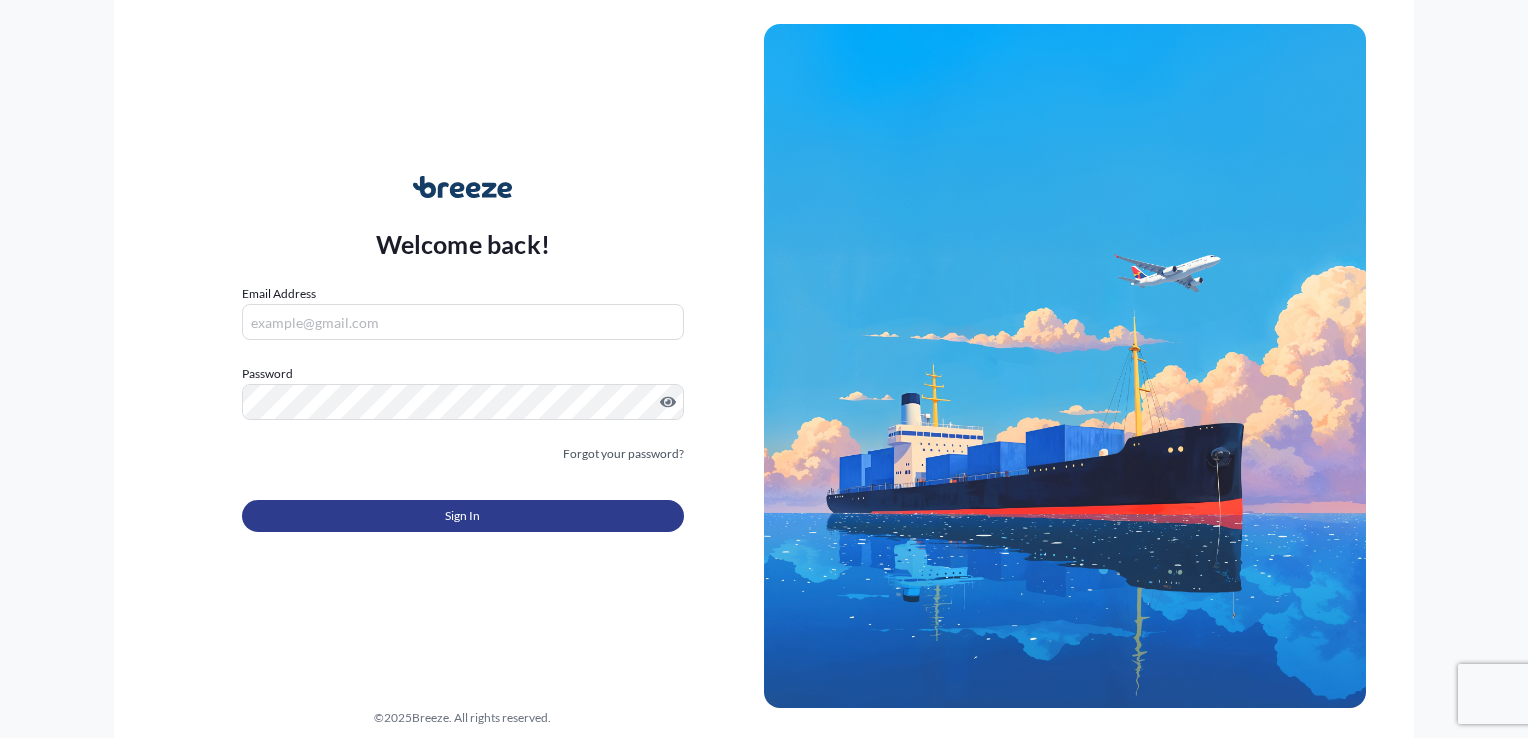 type on "[EMAIL]" 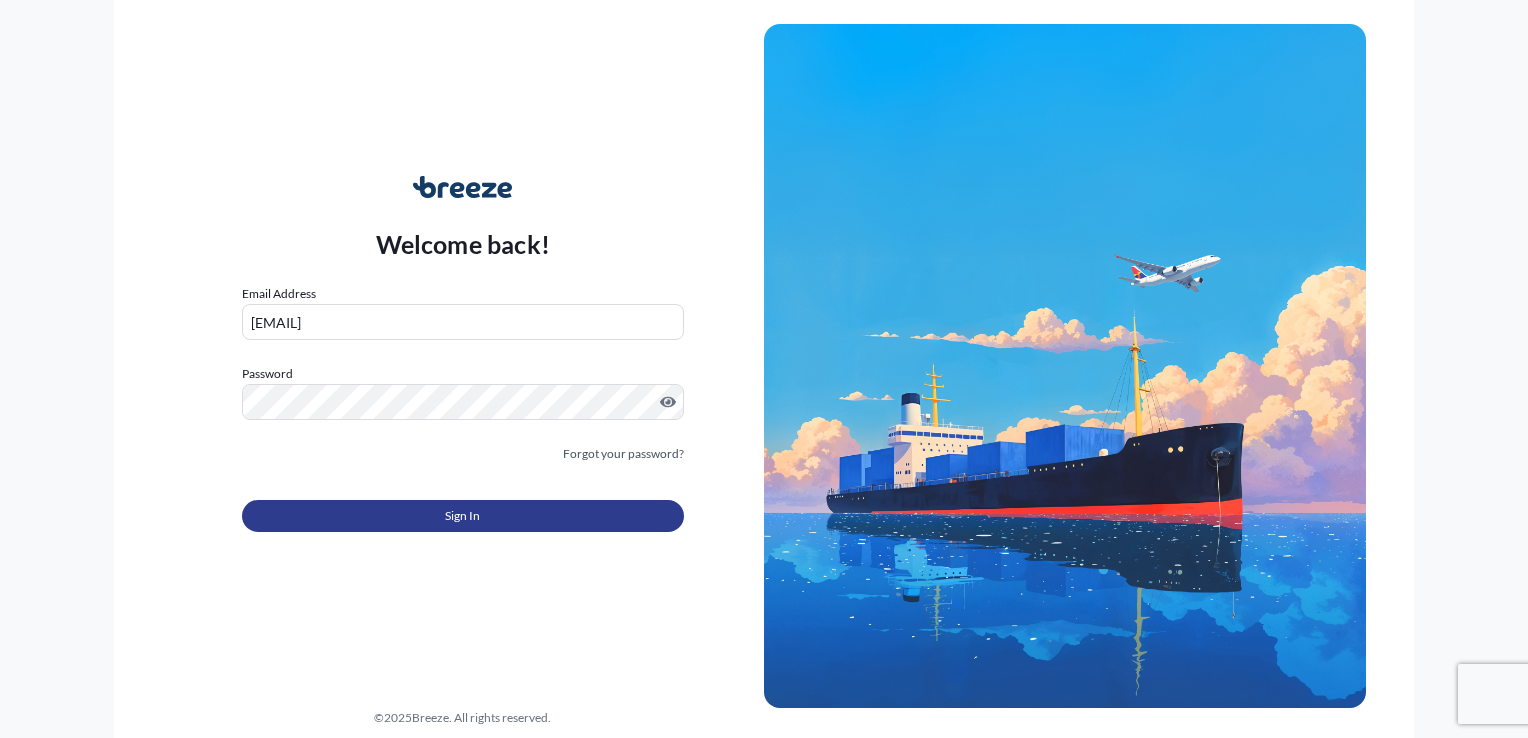 click on "Sign In" at bounding box center [462, 516] 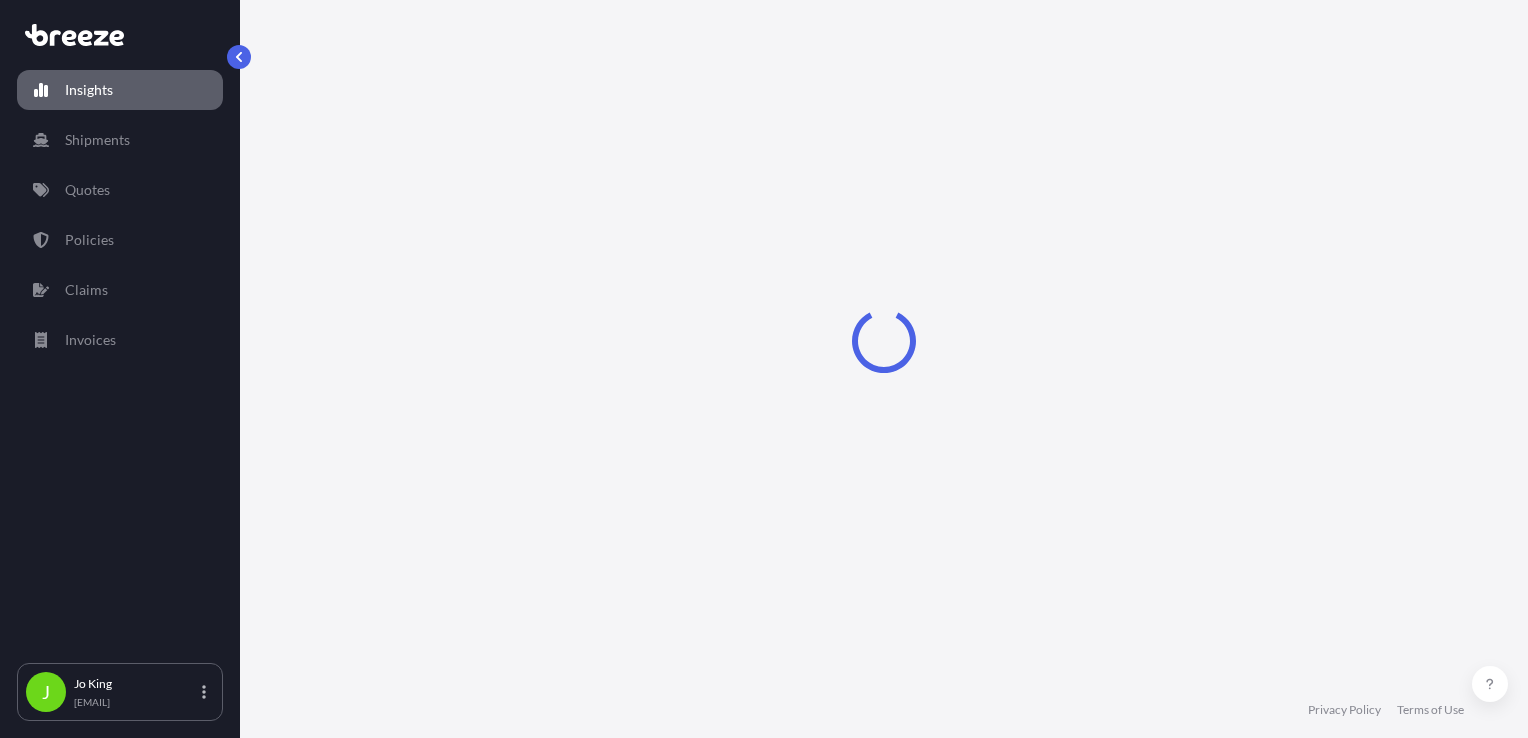 select on "2025" 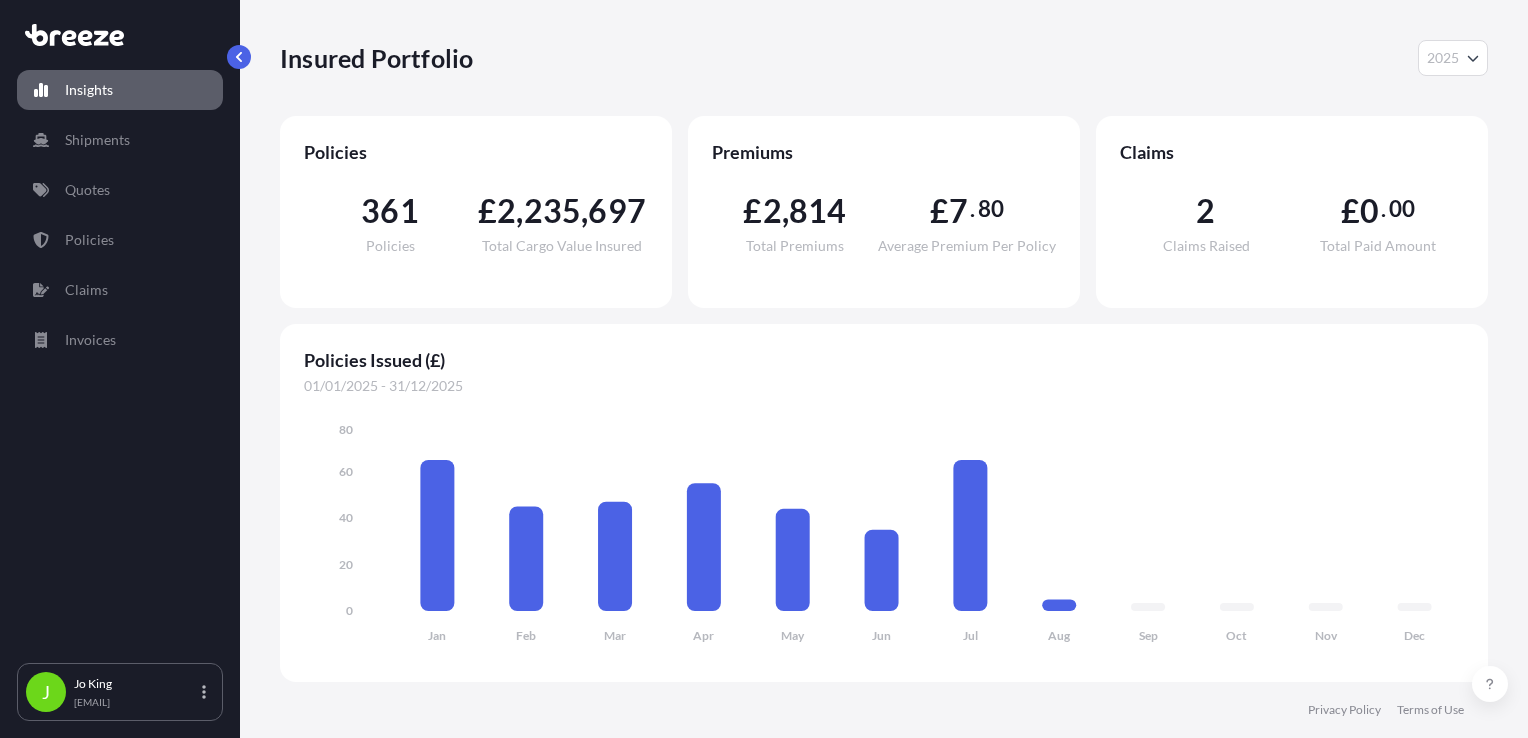 click on "Quotes" at bounding box center [120, 190] 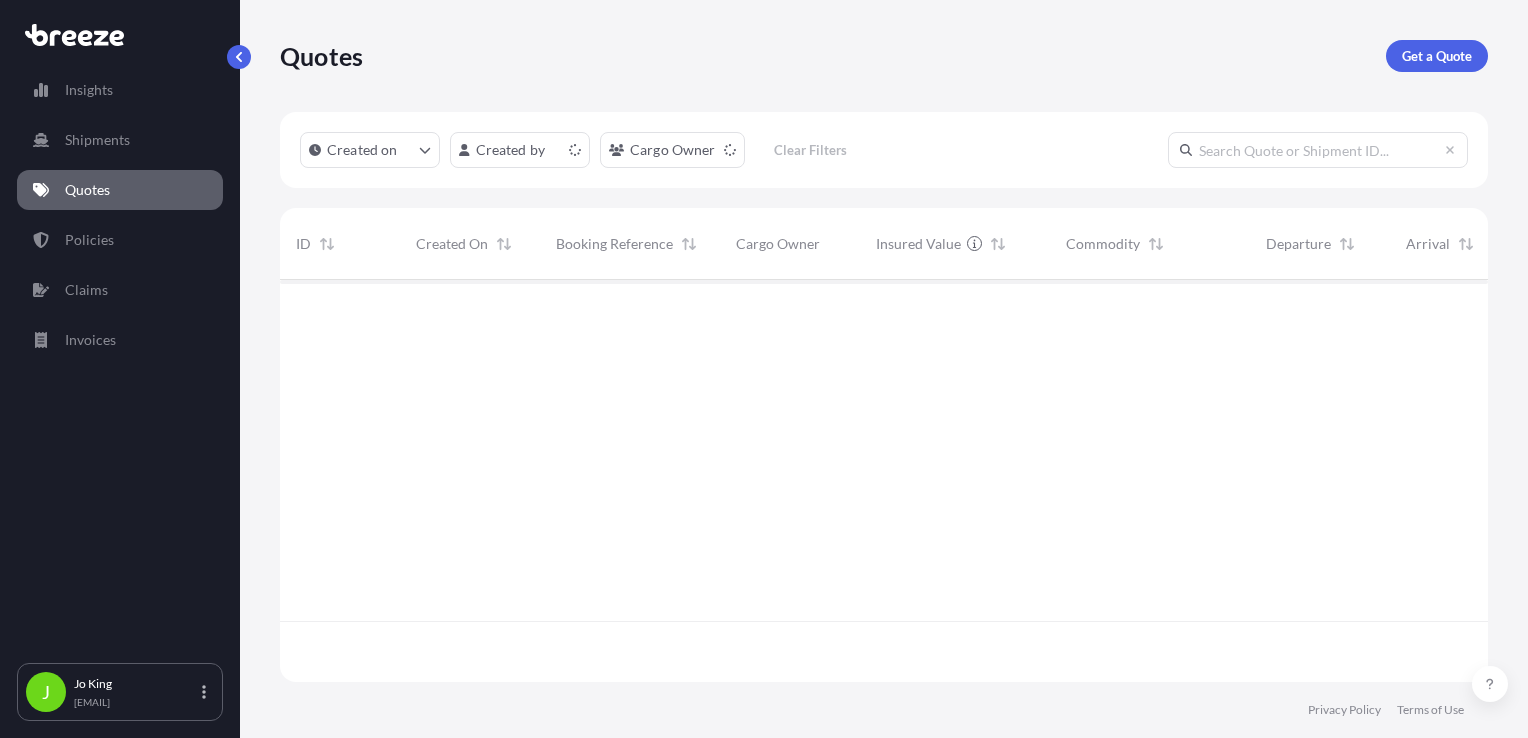 scroll, scrollTop: 16, scrollLeft: 16, axis: both 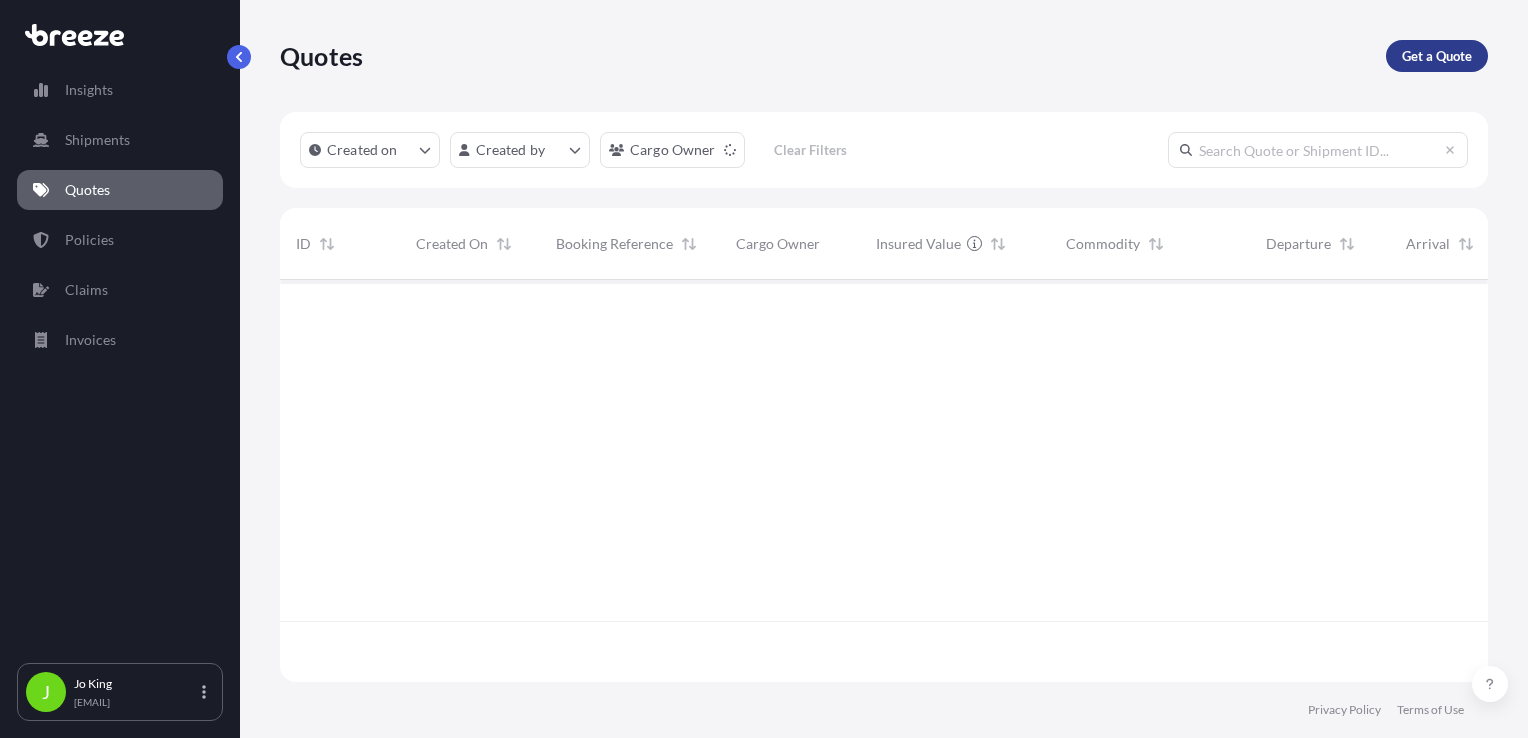 click on "Get a Quote" at bounding box center [1437, 56] 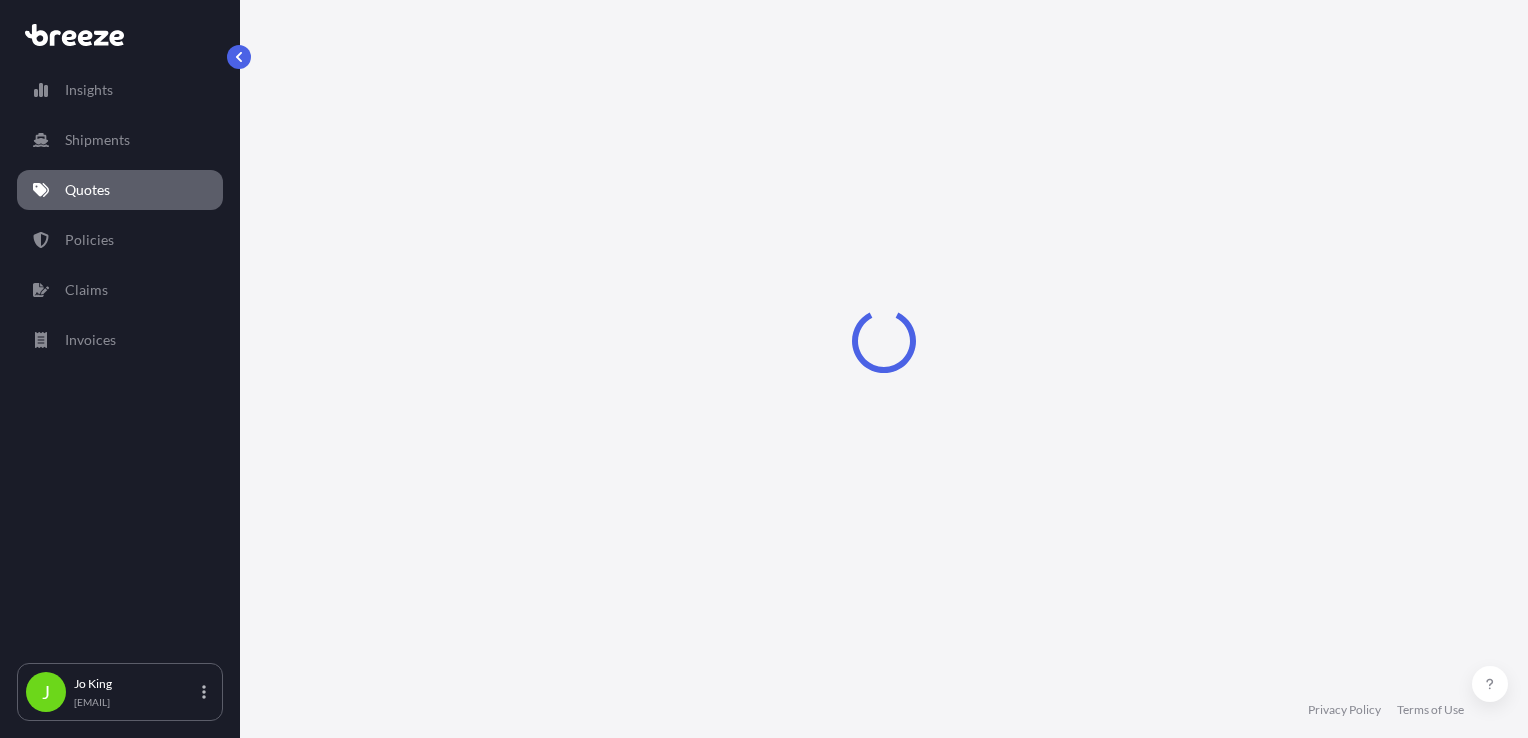 select on "Sea" 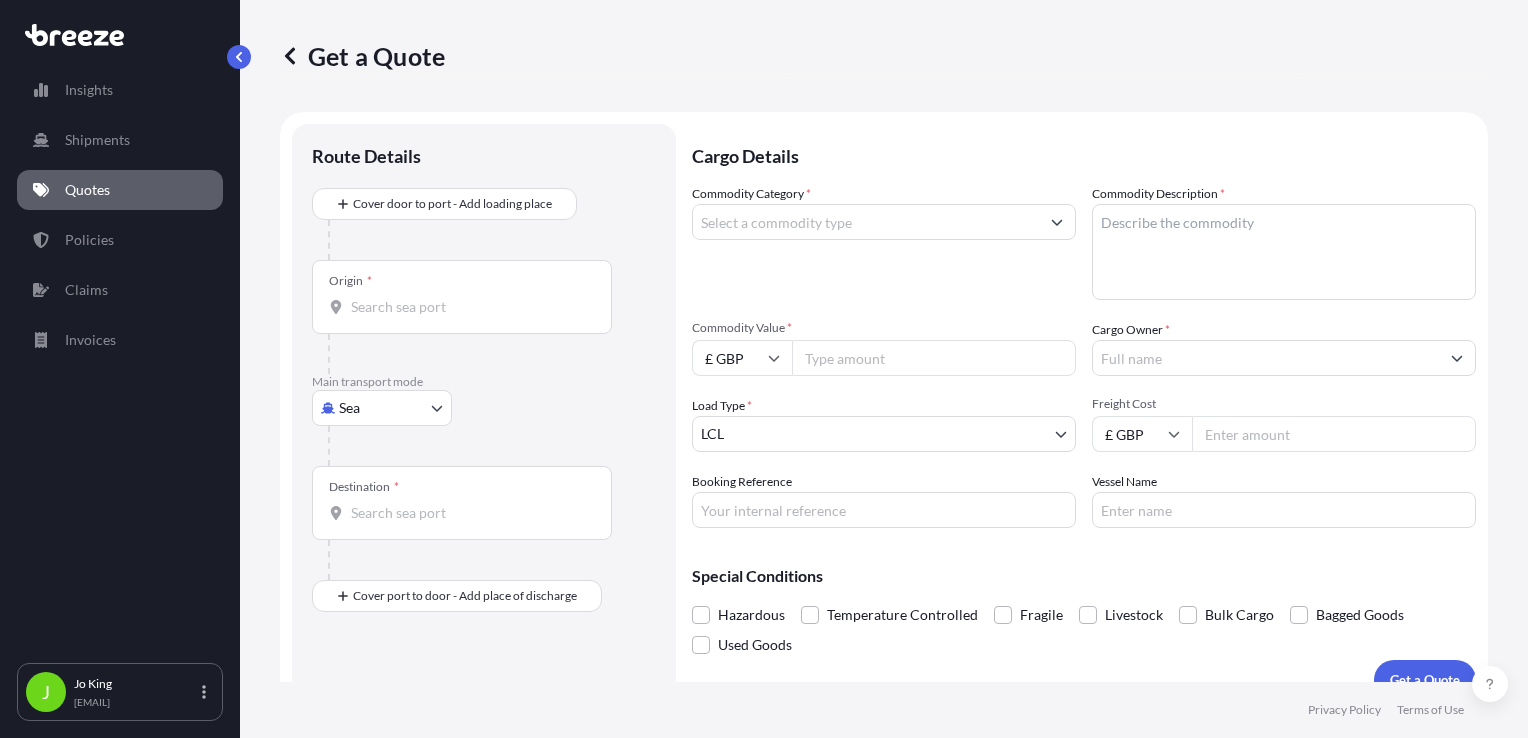 scroll, scrollTop: 29, scrollLeft: 0, axis: vertical 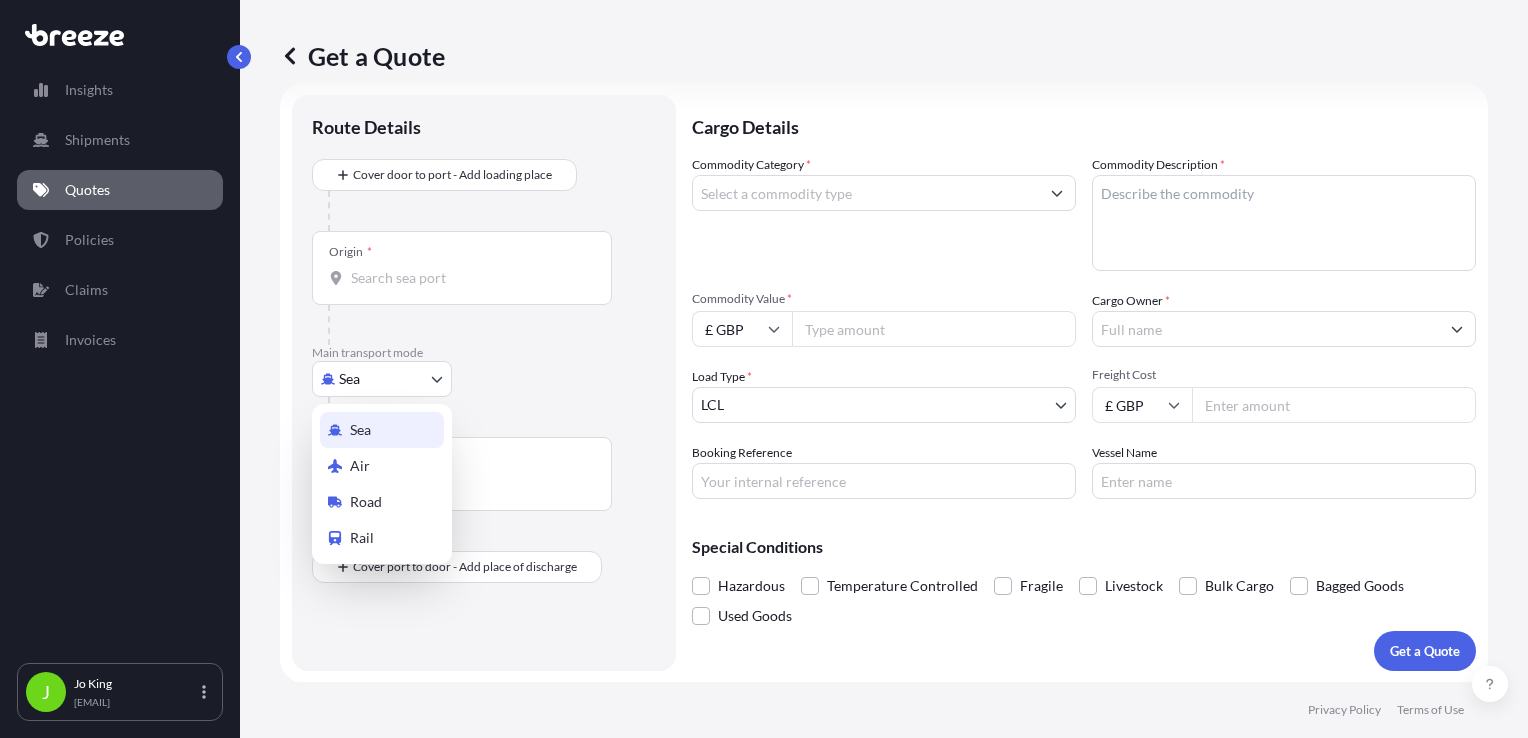 click on "Insights Shipments Quotes Policies Claims Invoices J [FIRST] [LAST] [EMAIL] Get a Quote Route Details   Cover door to port - Add loading place Place of loading Road Road Rail Origin * Main transport mode Sea Sea Air Road Rail Destination * Cover port to door - Add place of discharge Road Road Rail Place of Discharge Cargo Details Commodity Category * Commodity Description * Commodity Value   * £ GBP Cargo Owner * Load Type * LCL LCL FCL Freight Cost   £ GBP Booking Reference Vessel Name Special Conditions Hazardous Temperature Controlled Fragile Livestock Bulk Cargo Bagged Goods Used Goods Get a Quote Privacy Policy Terms of Use
0 Sea Air Road Rail" at bounding box center [764, 369] 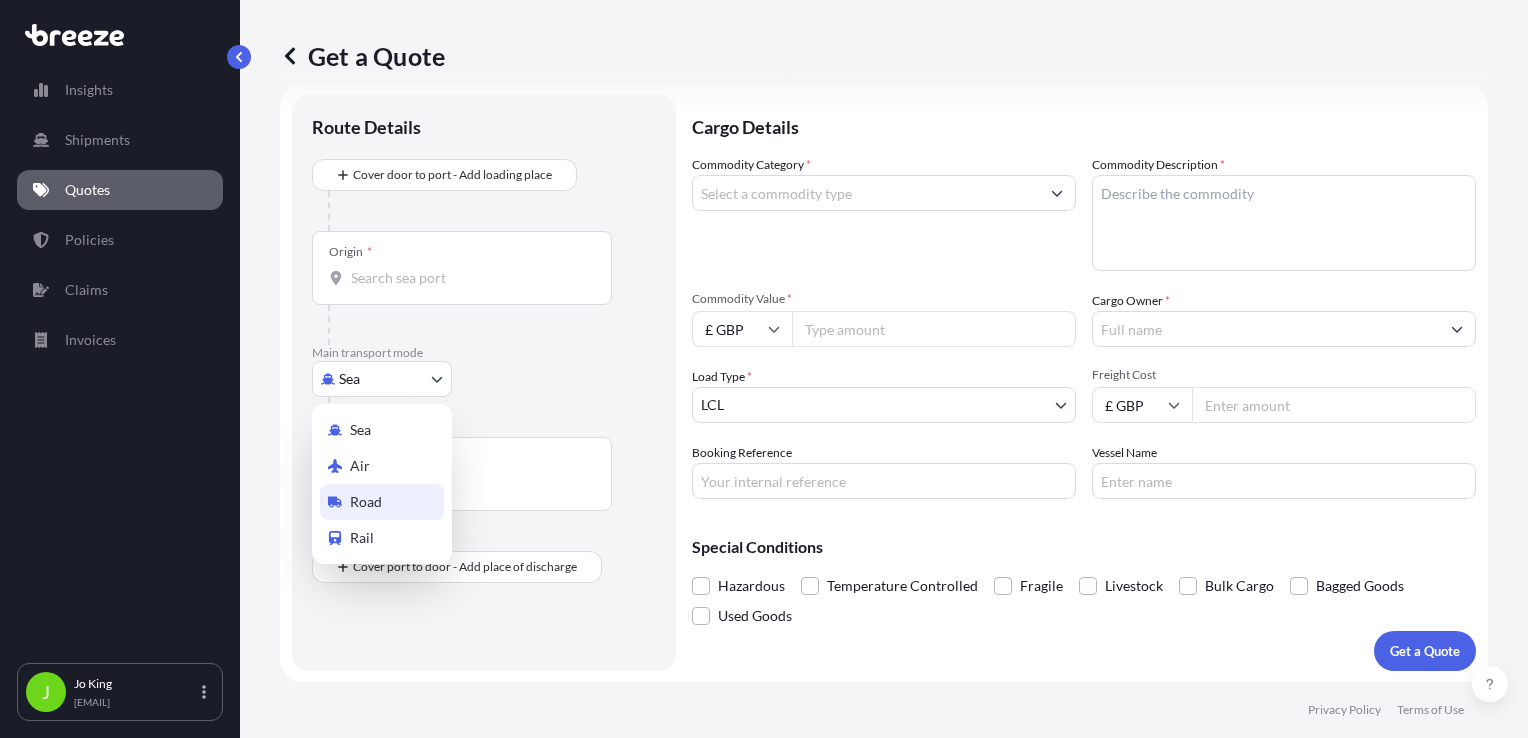 click on "Road" at bounding box center [366, 502] 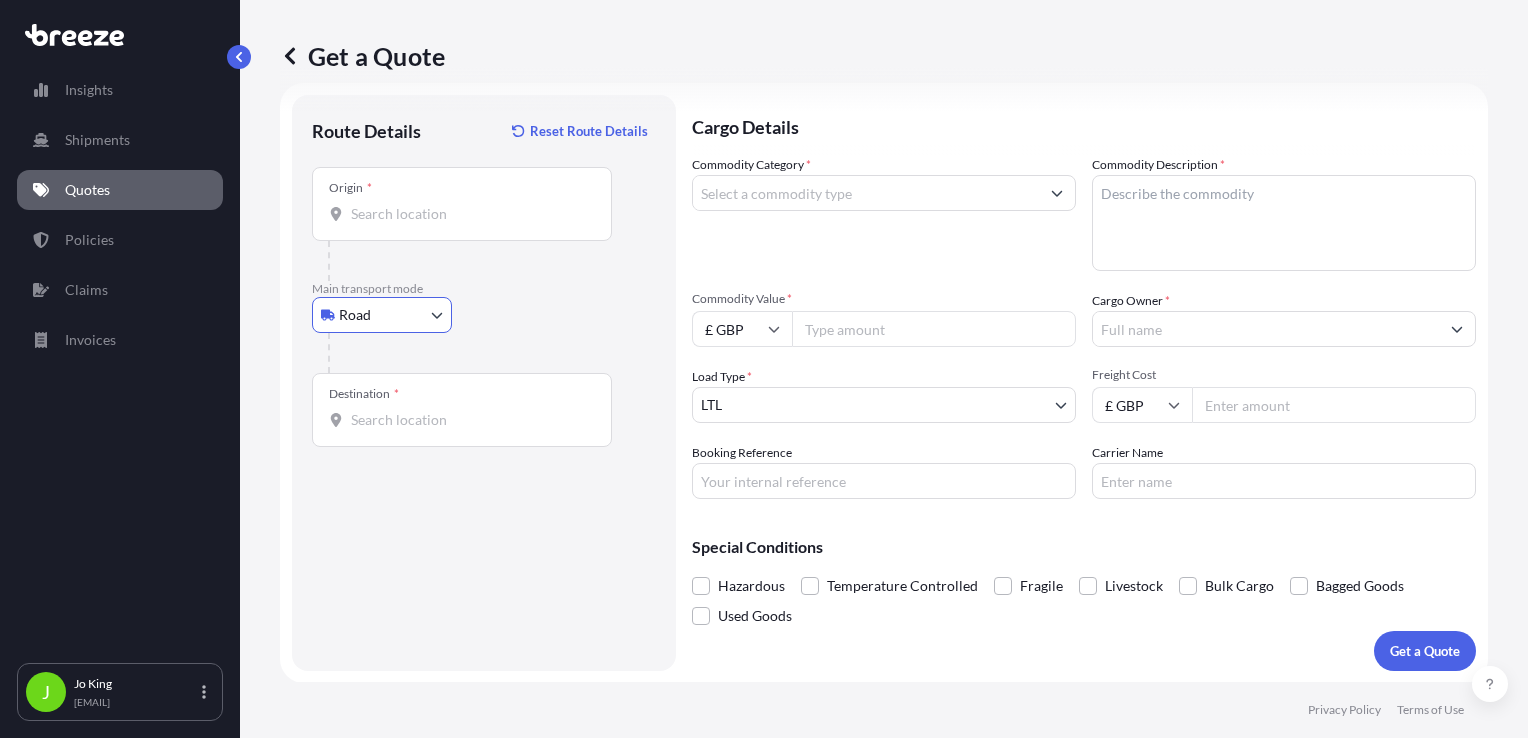 click on "Origin *" at bounding box center [462, 204] 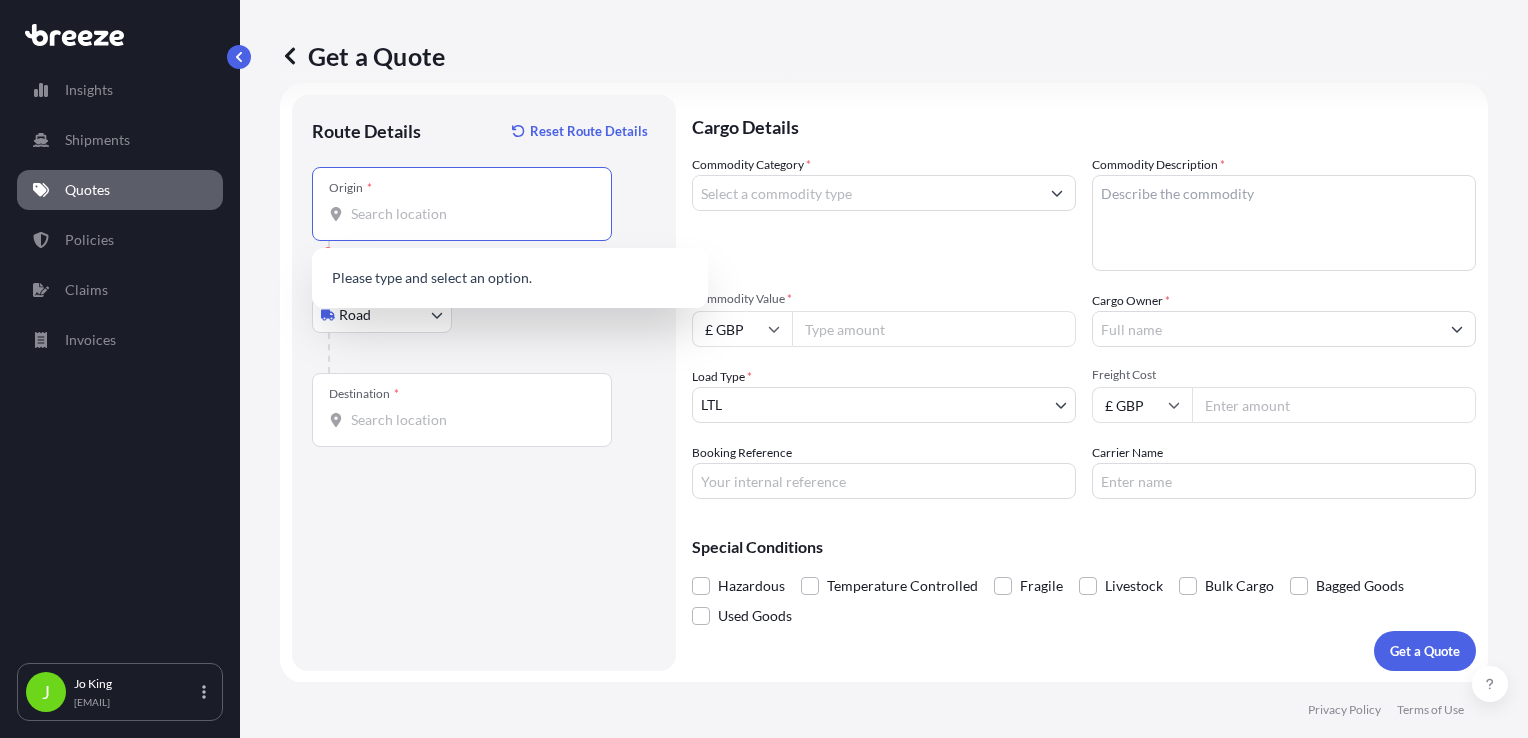 drag, startPoint x: 399, startPoint y: 223, endPoint x: 356, endPoint y: 218, distance: 43.289722 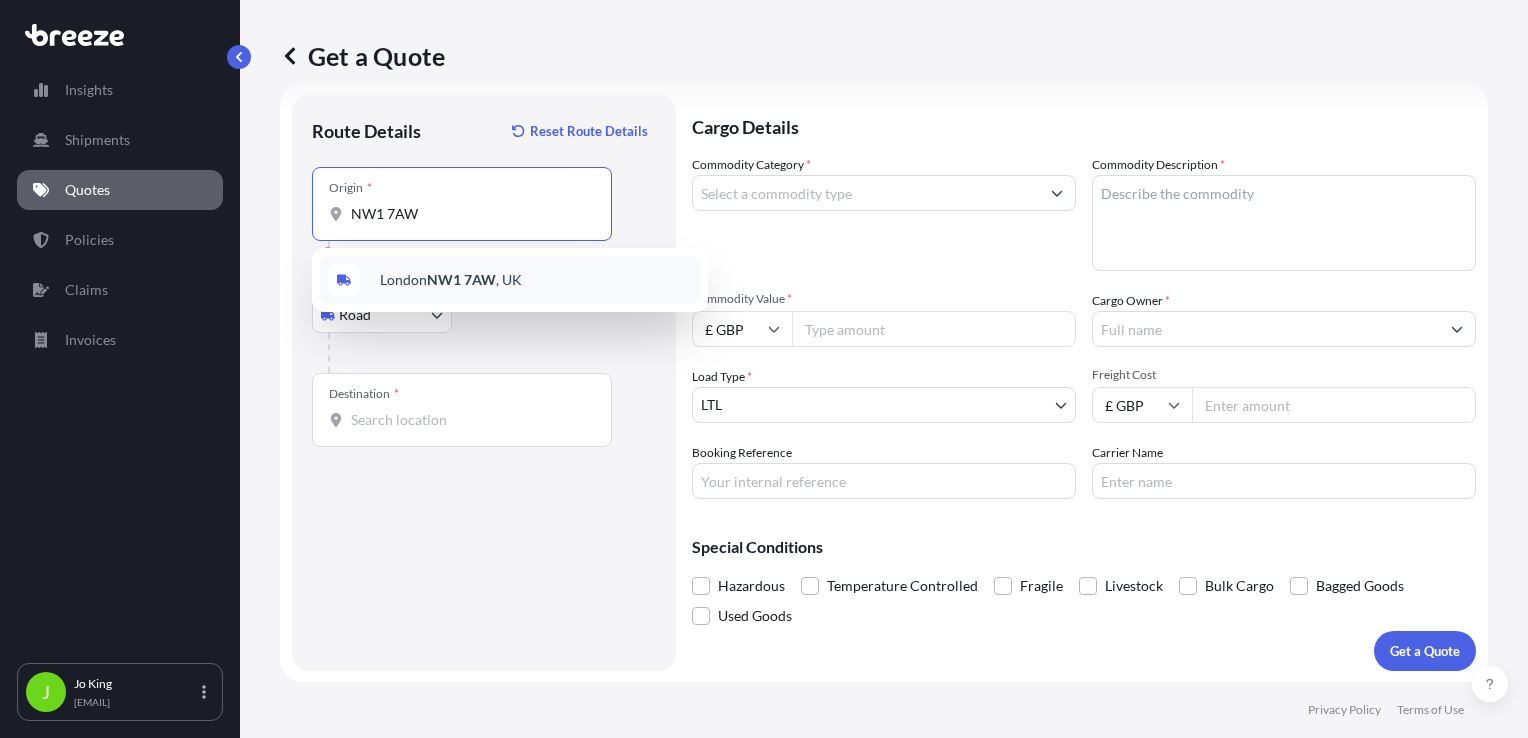 click on "[CITY] [POSTCODE], [COUNTRY]" at bounding box center [451, 280] 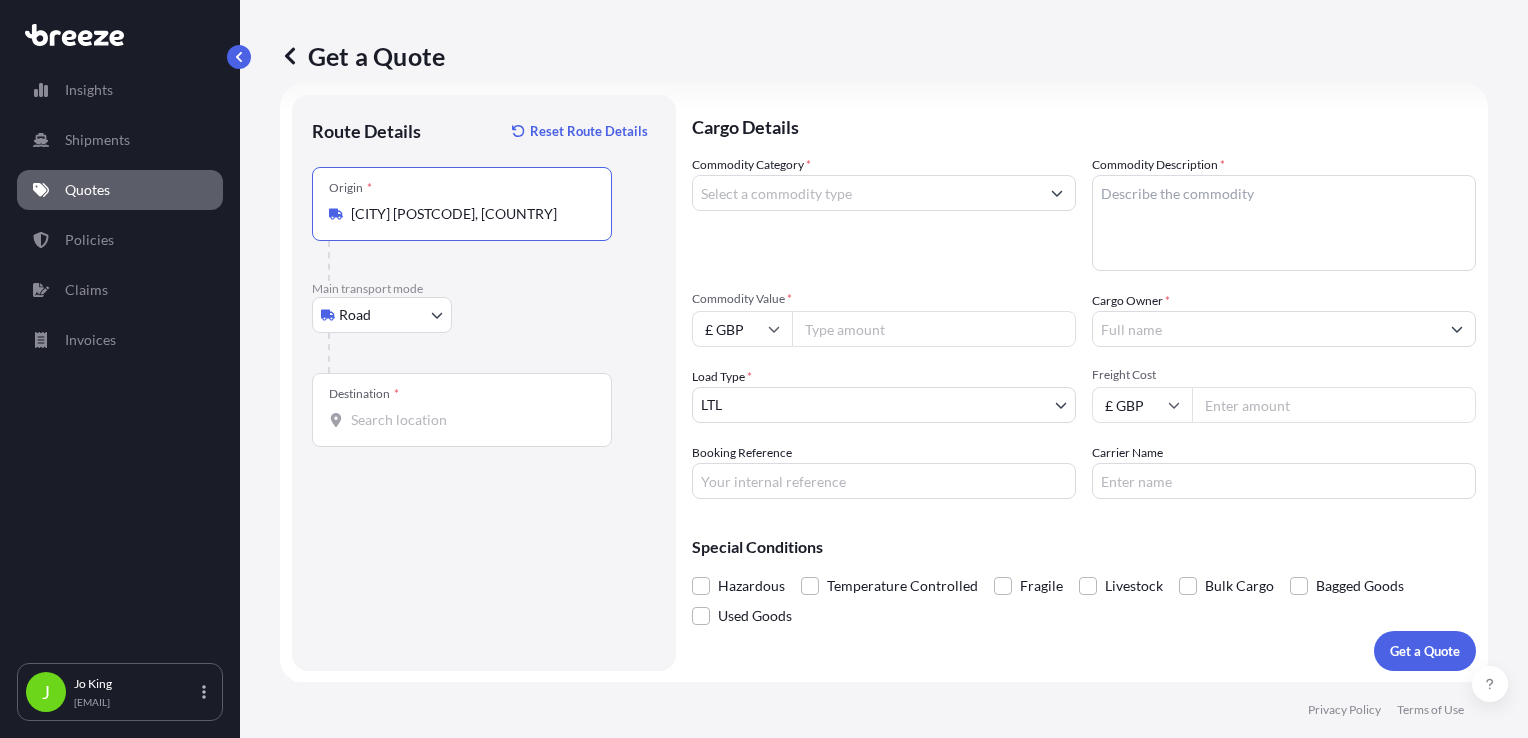 type on "[CITY] [POSTCODE], [COUNTRY]" 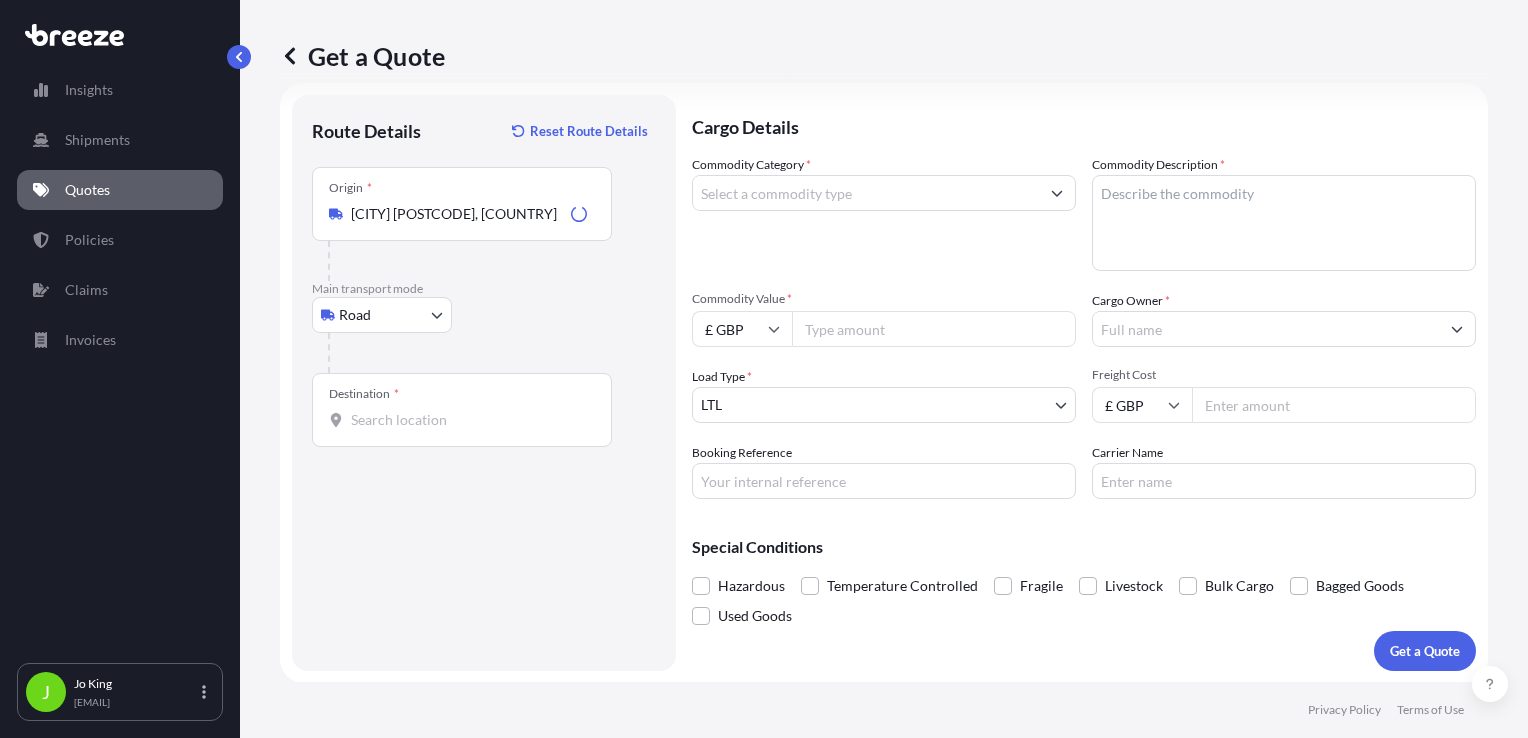 click on "Destination *" at bounding box center (364, 394) 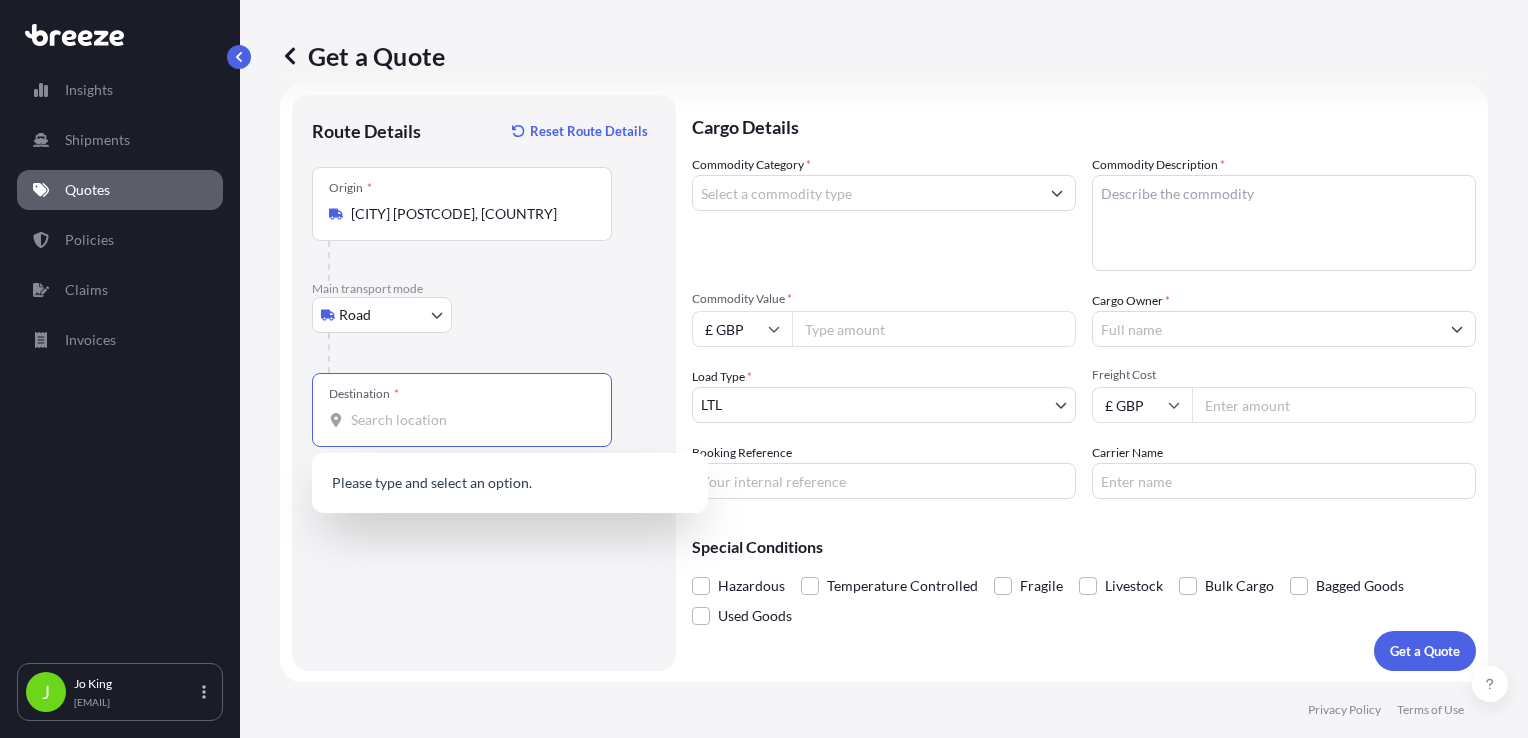 click on "Destination *" at bounding box center (469, 420) 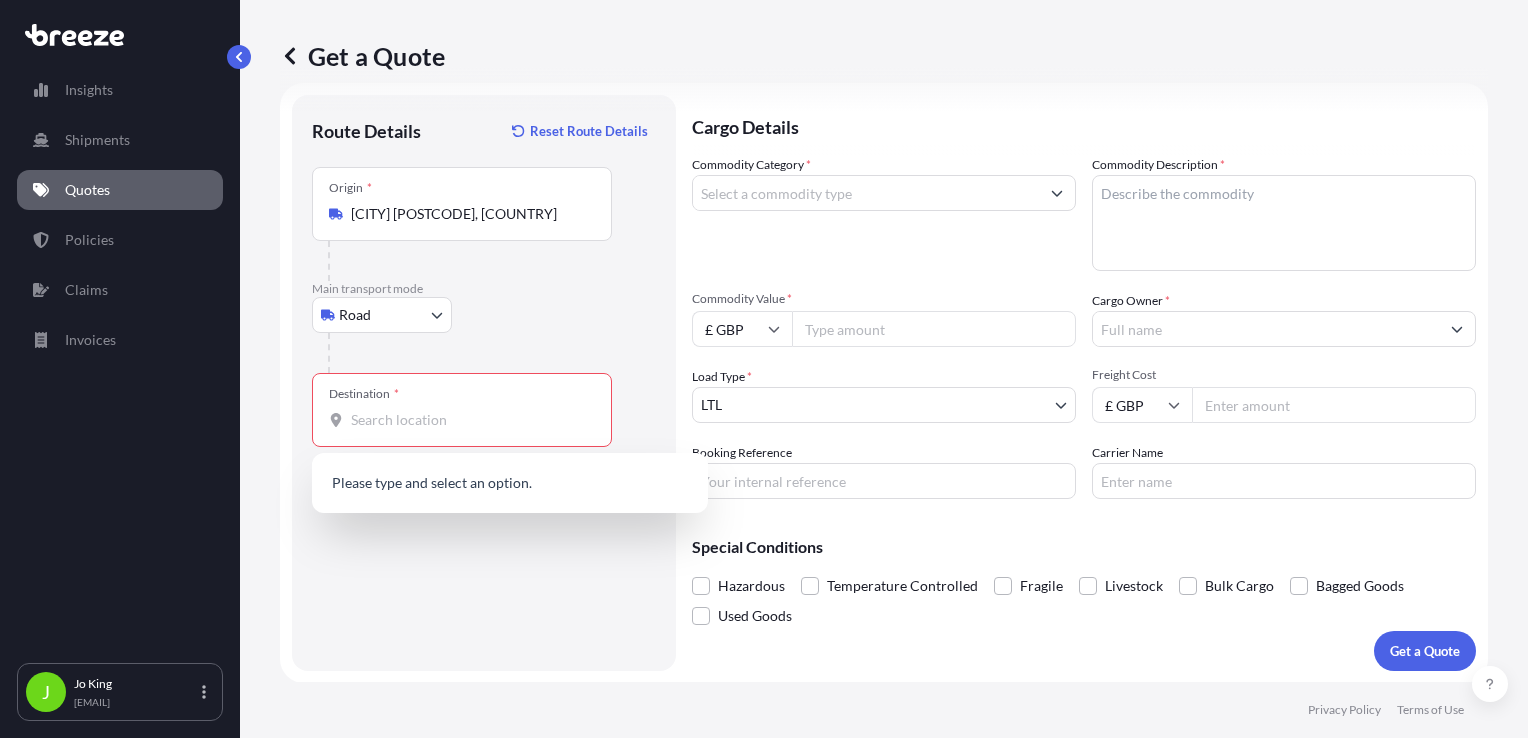 click on "Destination *" at bounding box center [462, 410] 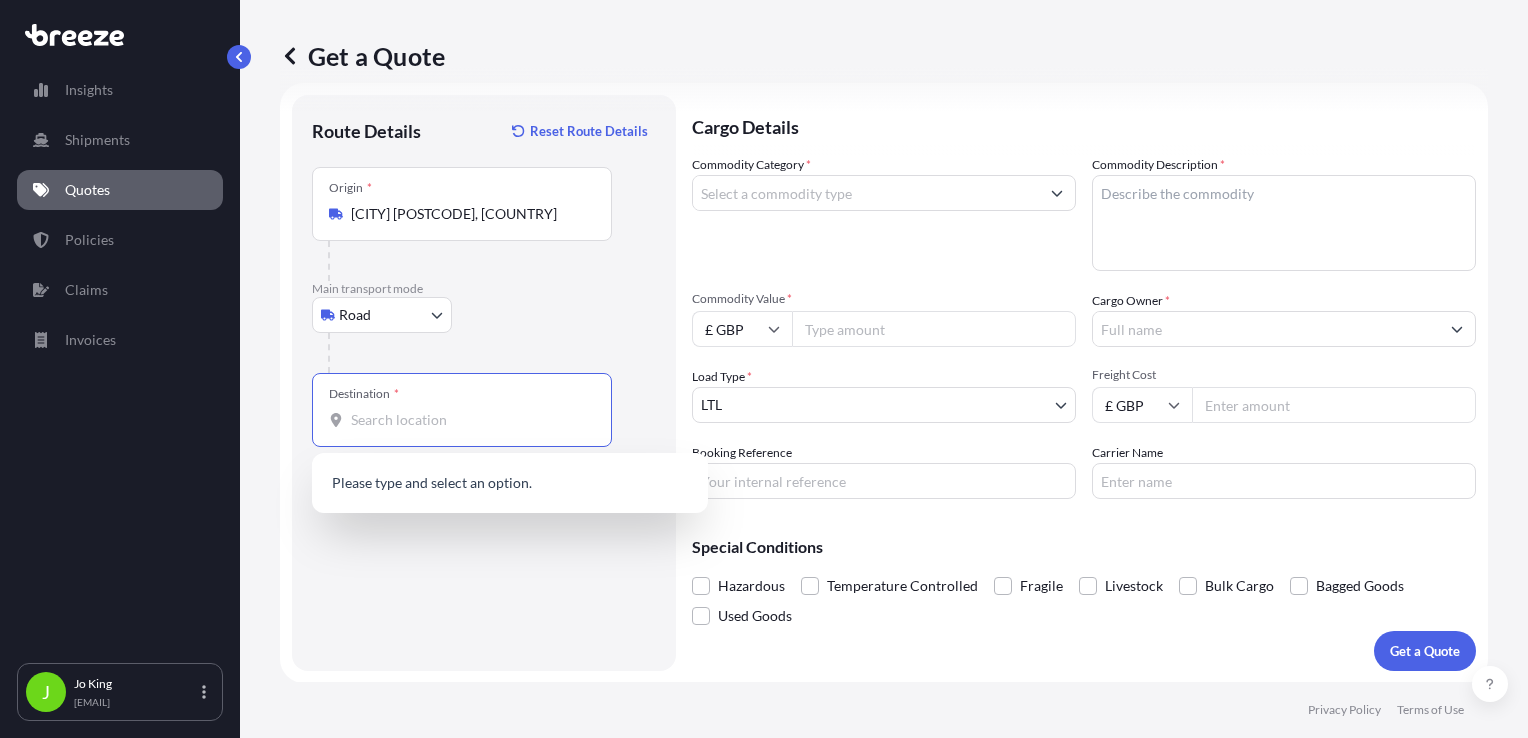 paste on "[POSTCODE]" 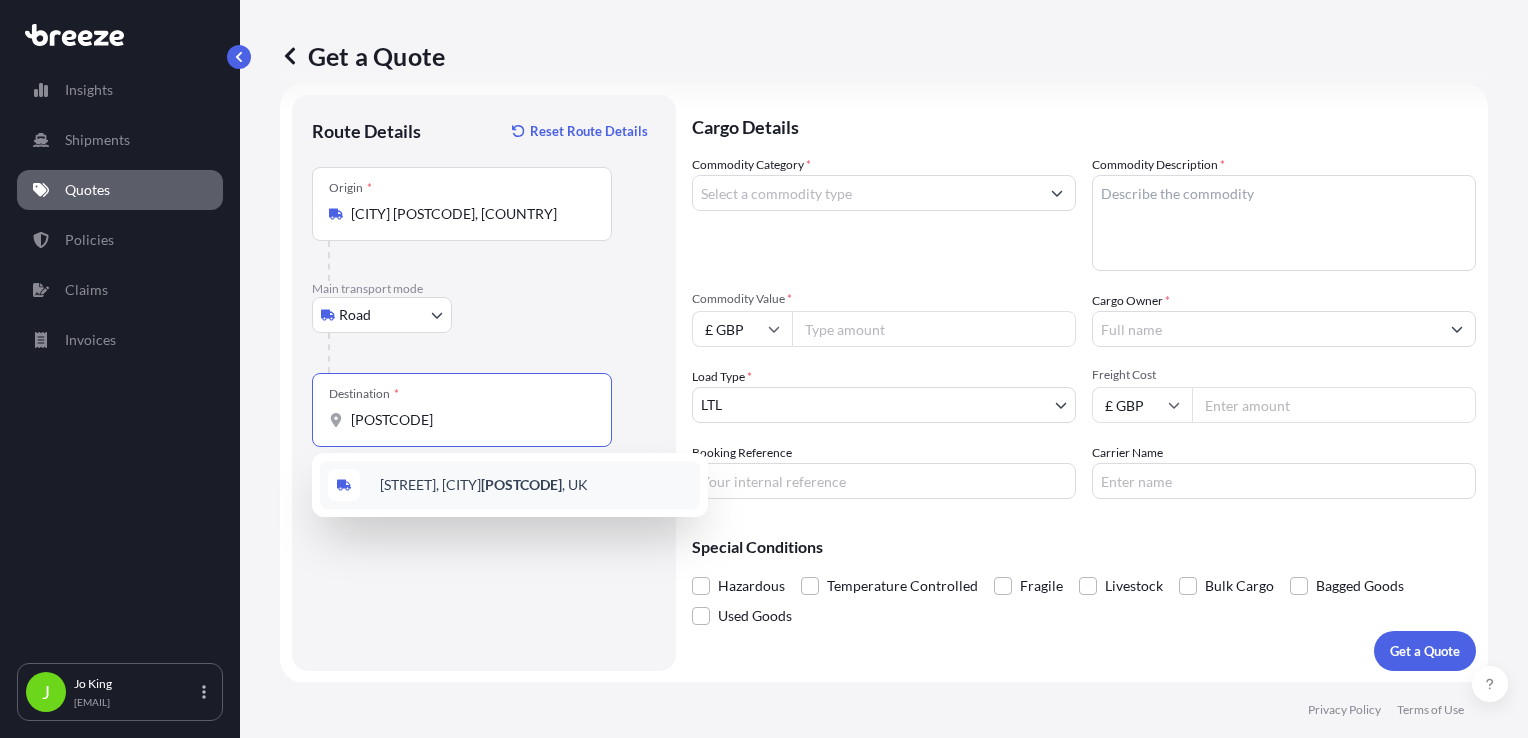 click on "[STREET], [CITY] [POSTCODE], [COUNTRY]" at bounding box center (484, 485) 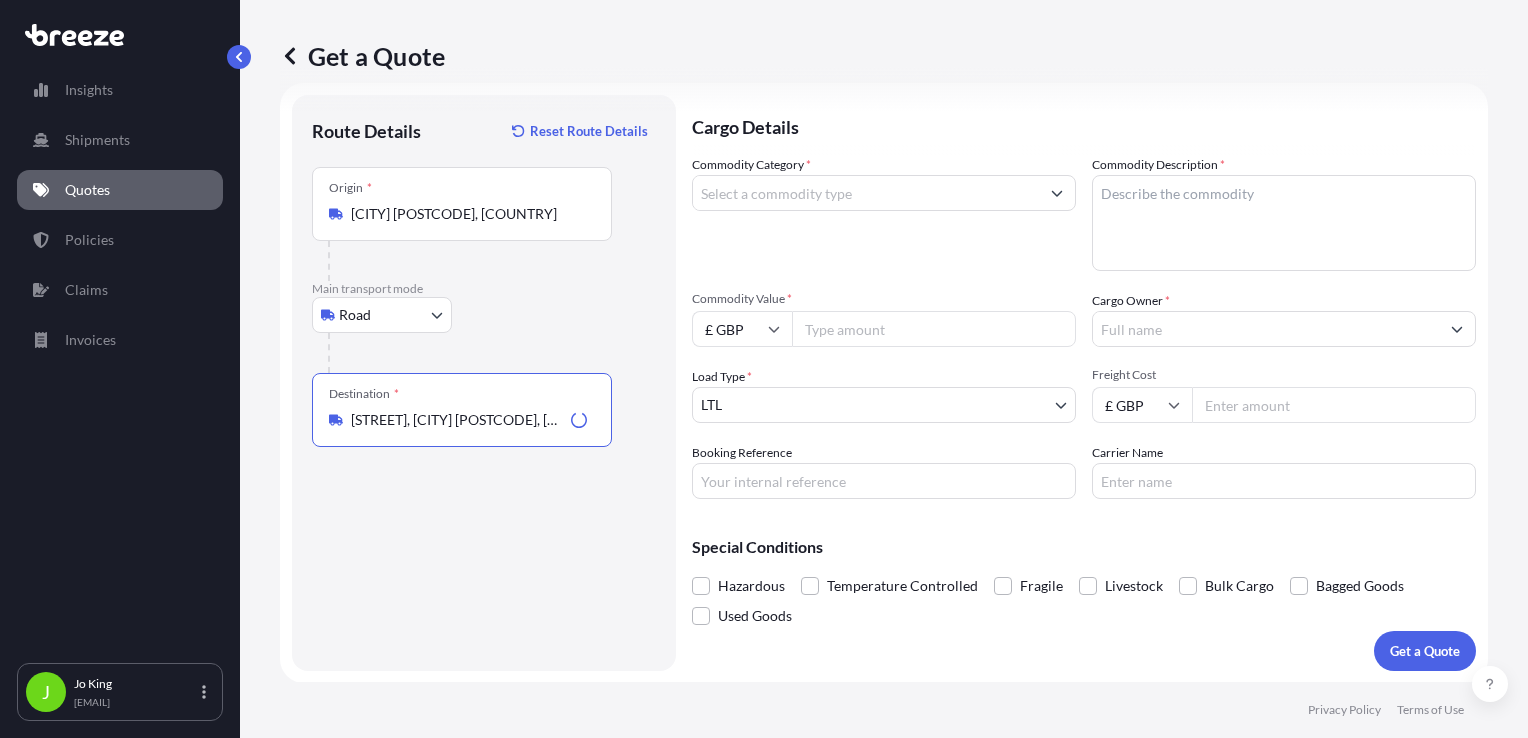 type on "[STREET], [CITY] [POSTCODE], [COUNTRY]" 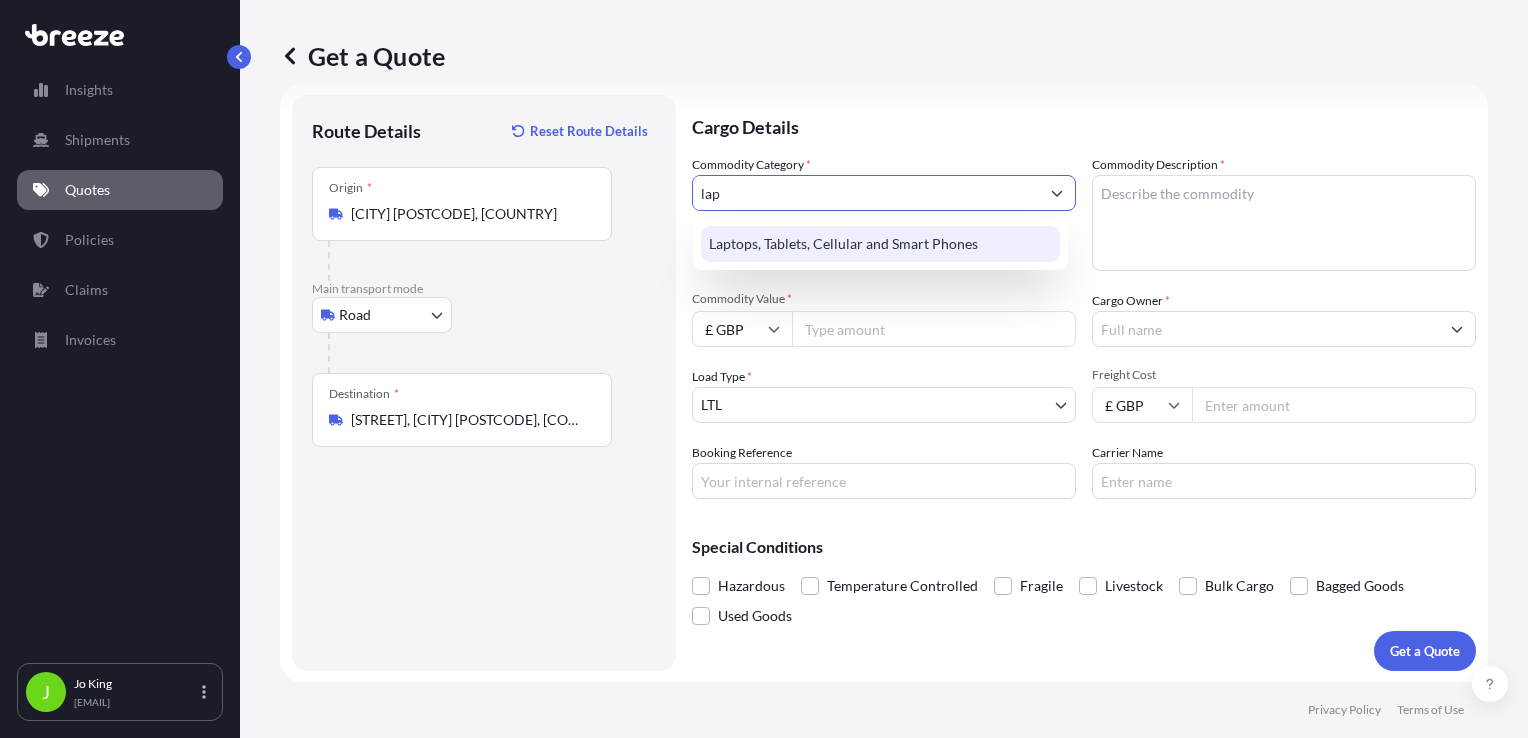 click on "Laptops, Tablets, Cellular and Smart Phones" at bounding box center (880, 244) 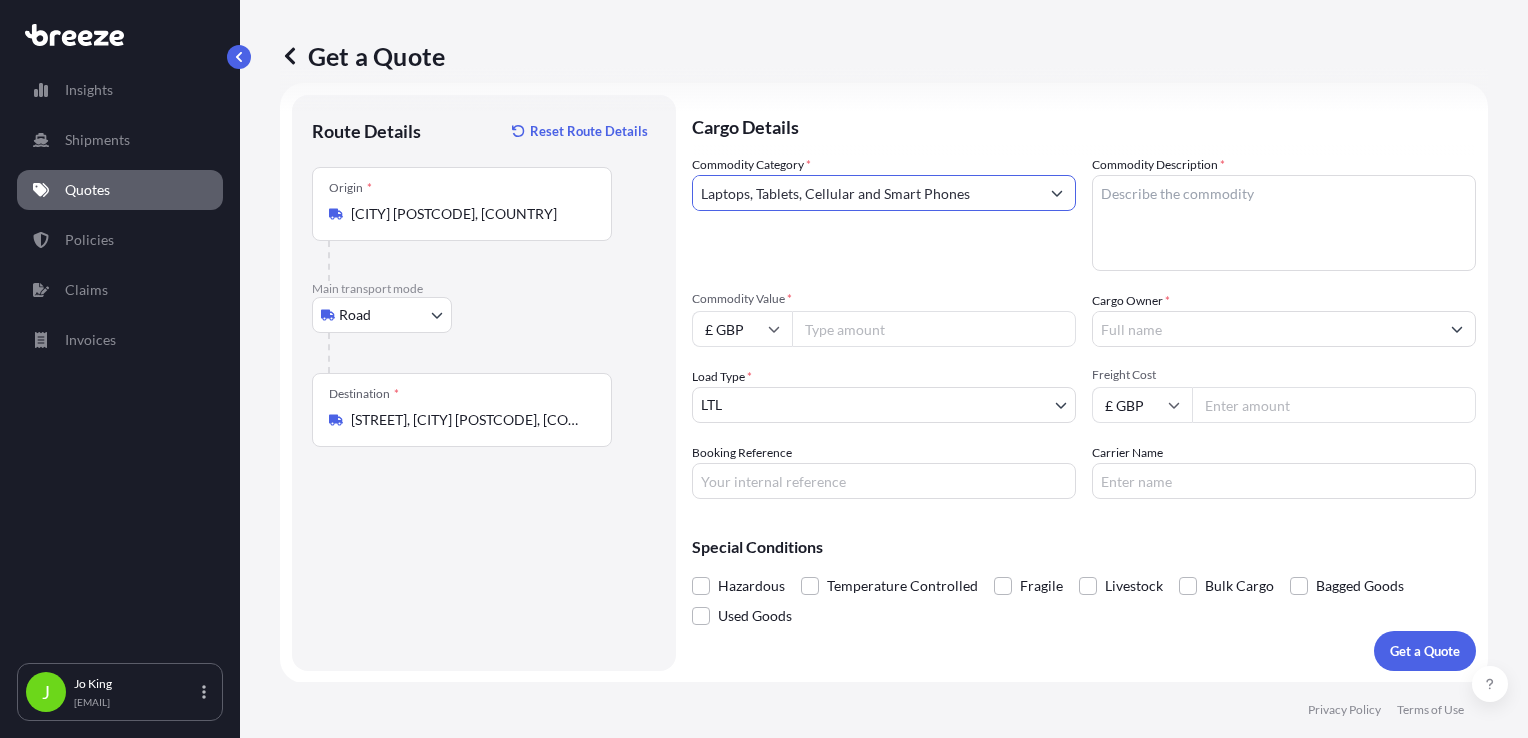 type on "Laptops, Tablets, Cellular and Smart Phones" 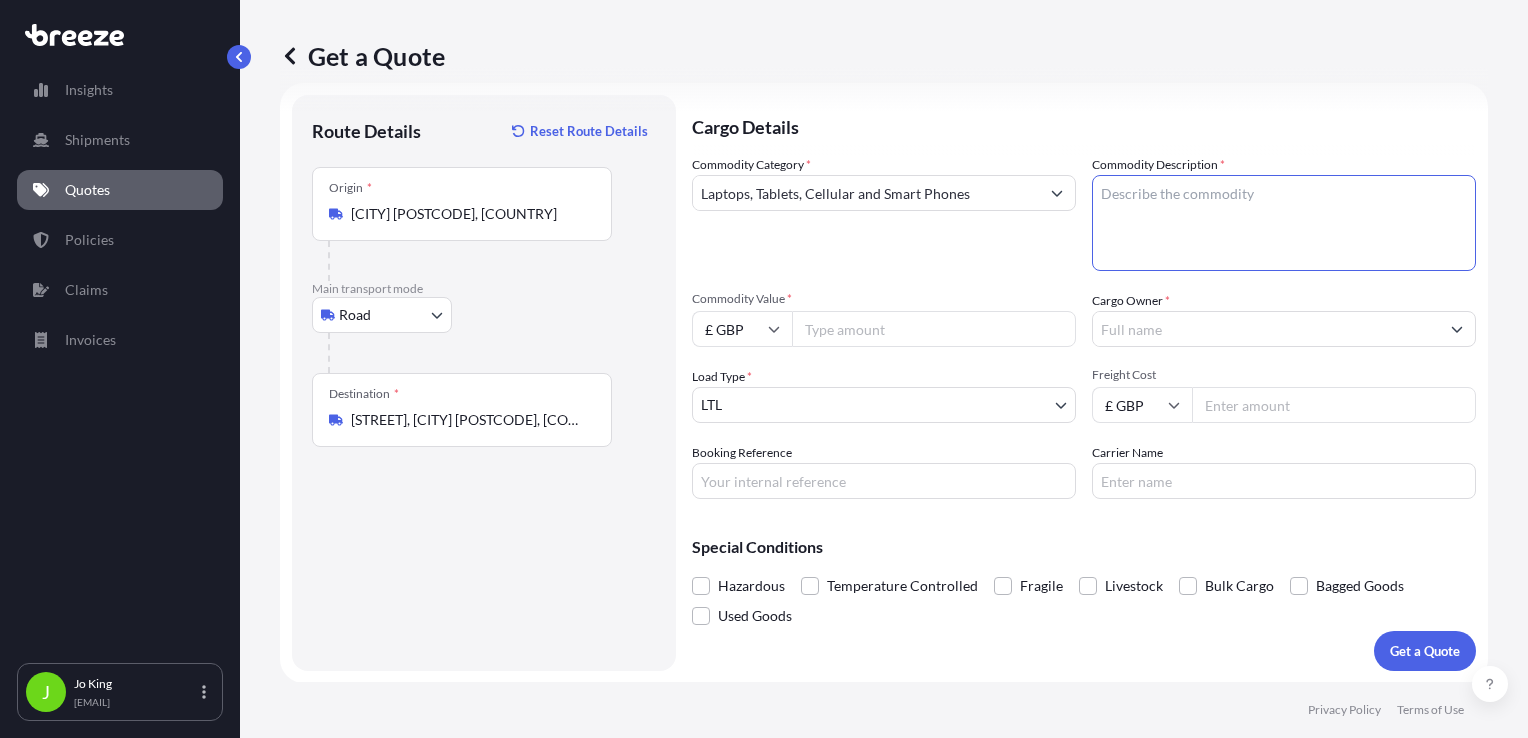 click on "Commodity Description *" at bounding box center [1284, 223] 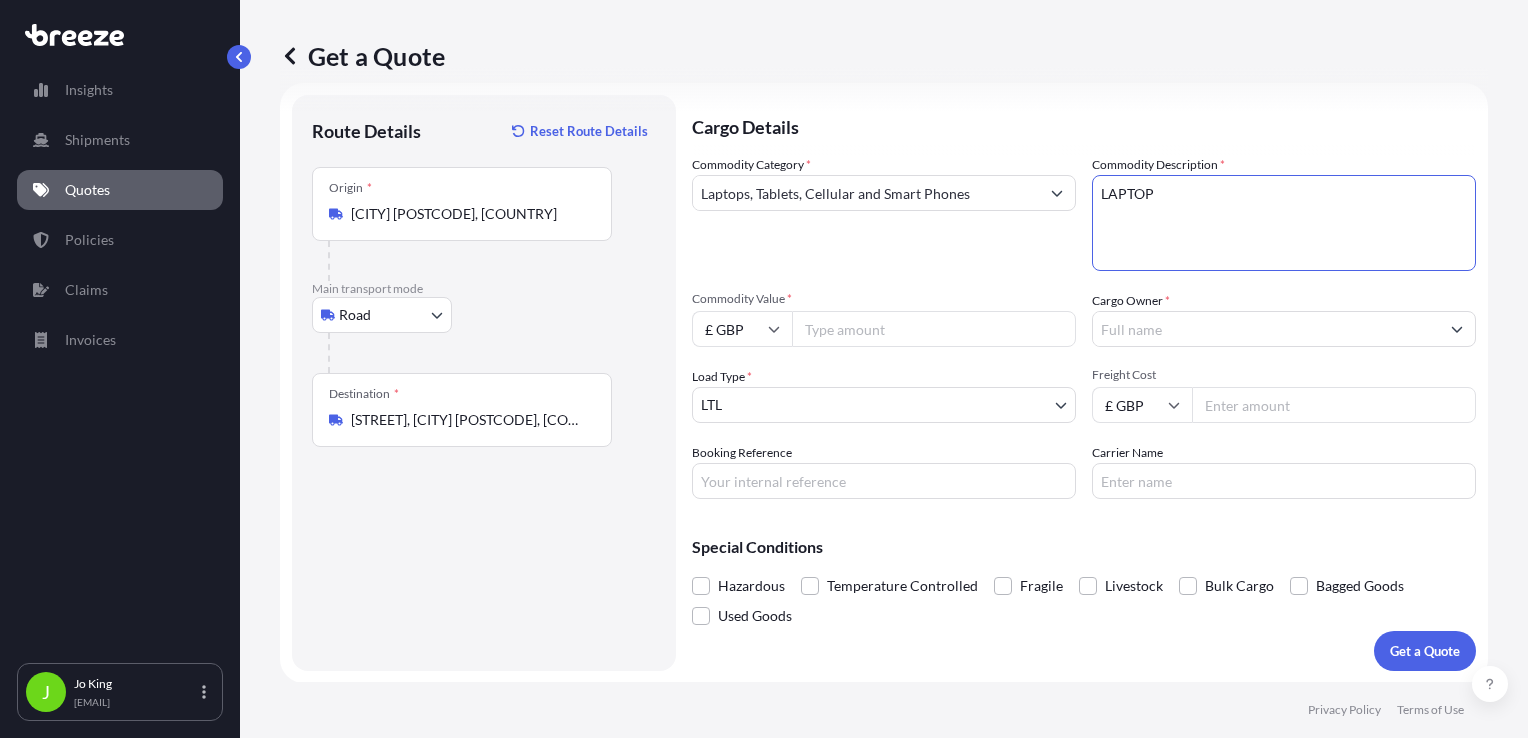 type on "LAPTOP" 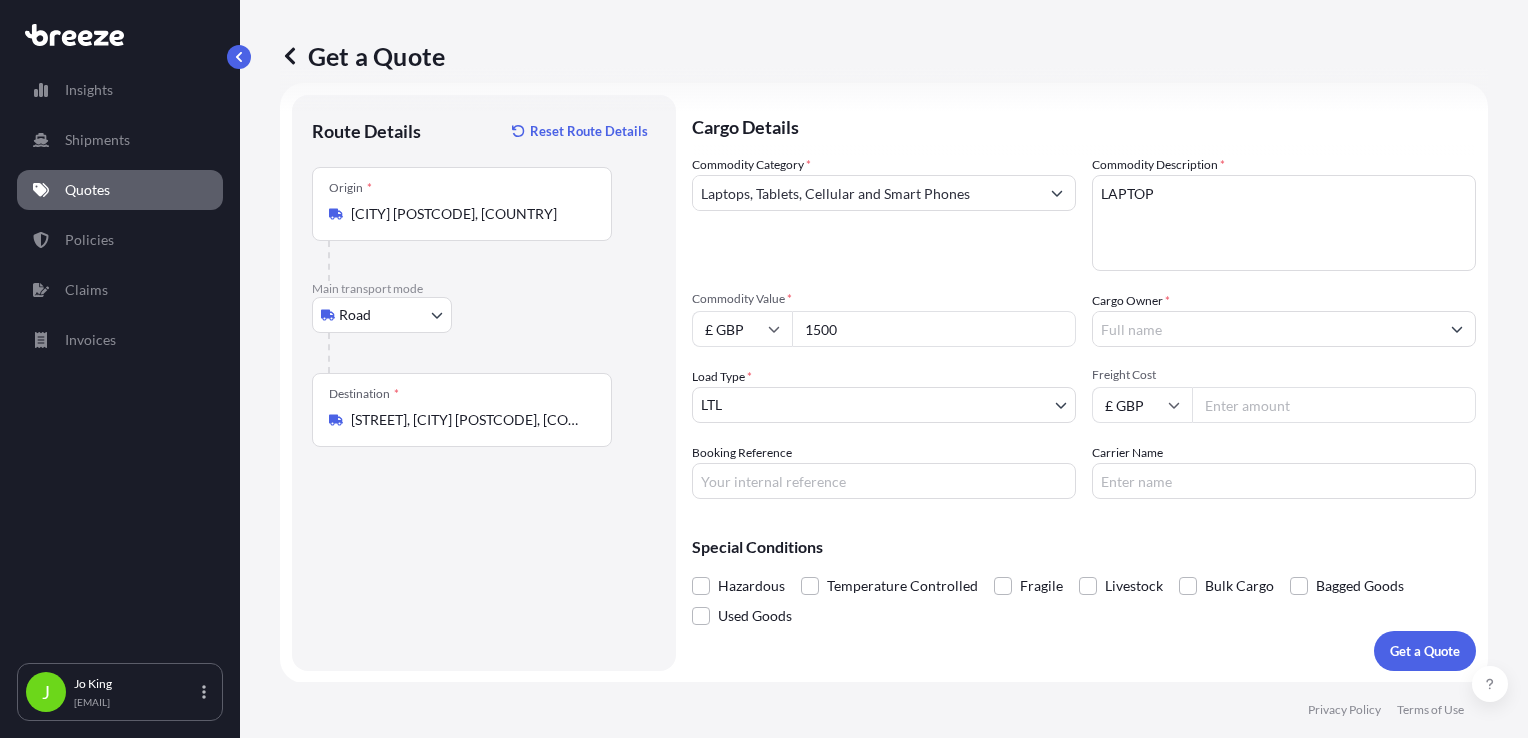 type on "1500" 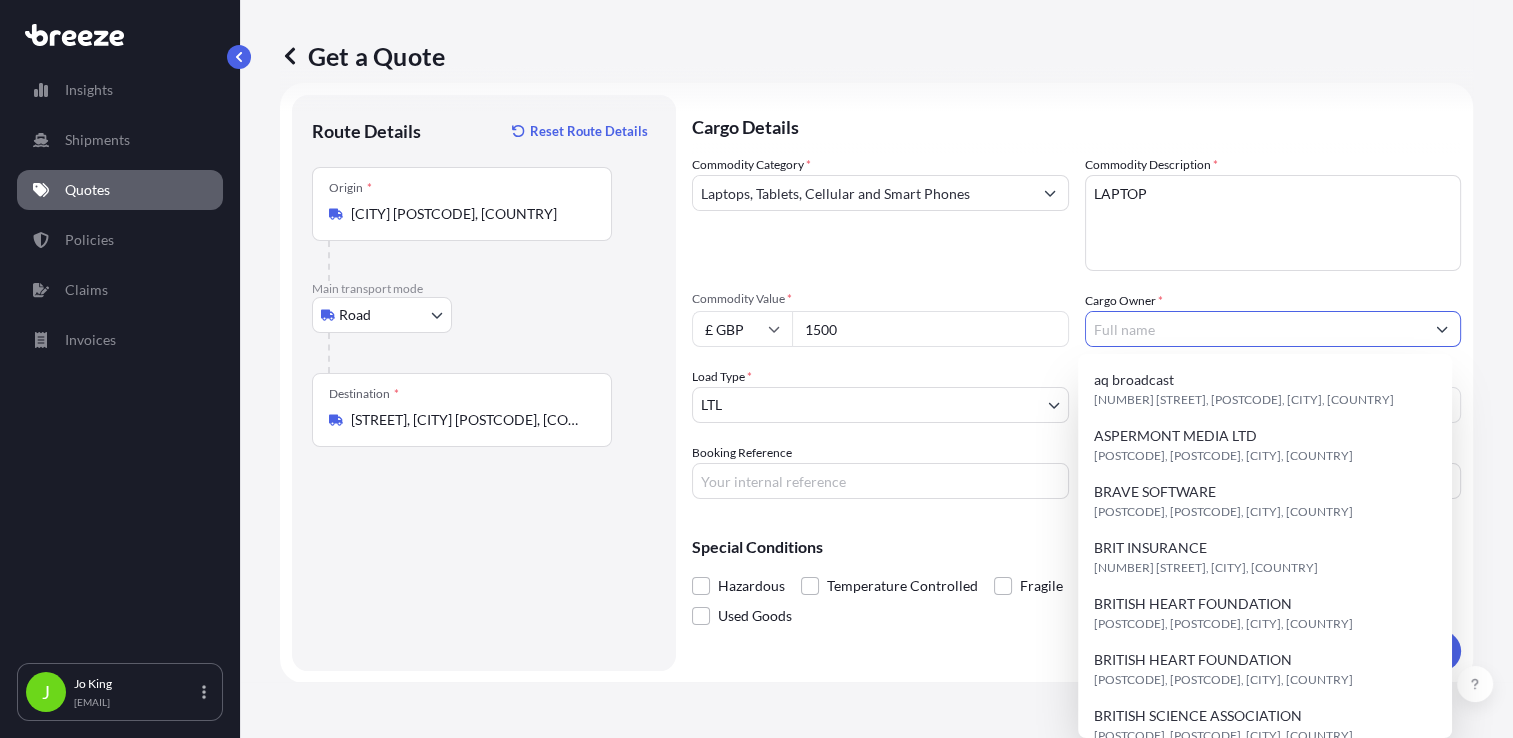 click on "Cargo Owner *" at bounding box center [1255, 329] 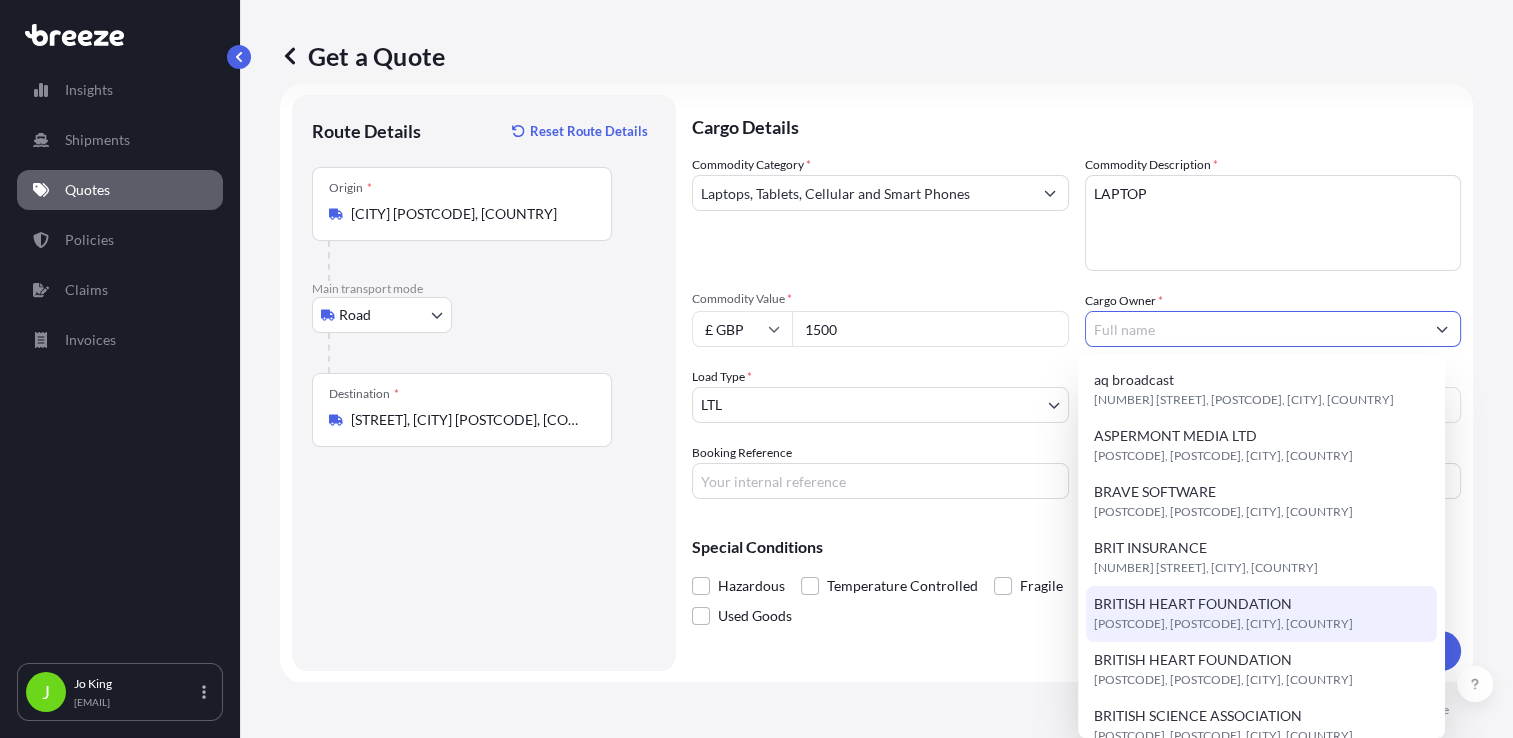 click on "BRITISH HEART FOUNDATION" at bounding box center [1193, 604] 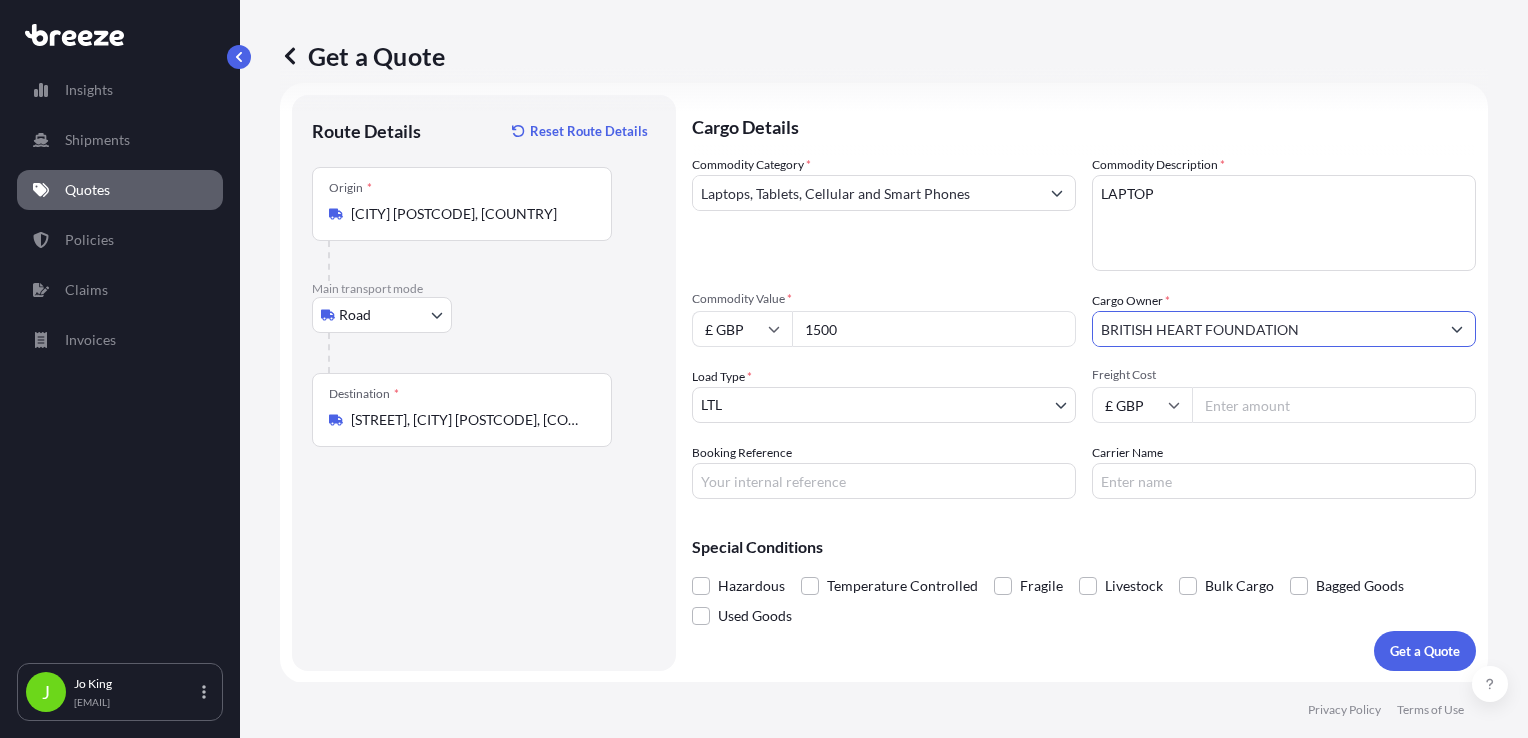 click on "Freight Cost" at bounding box center [1334, 405] 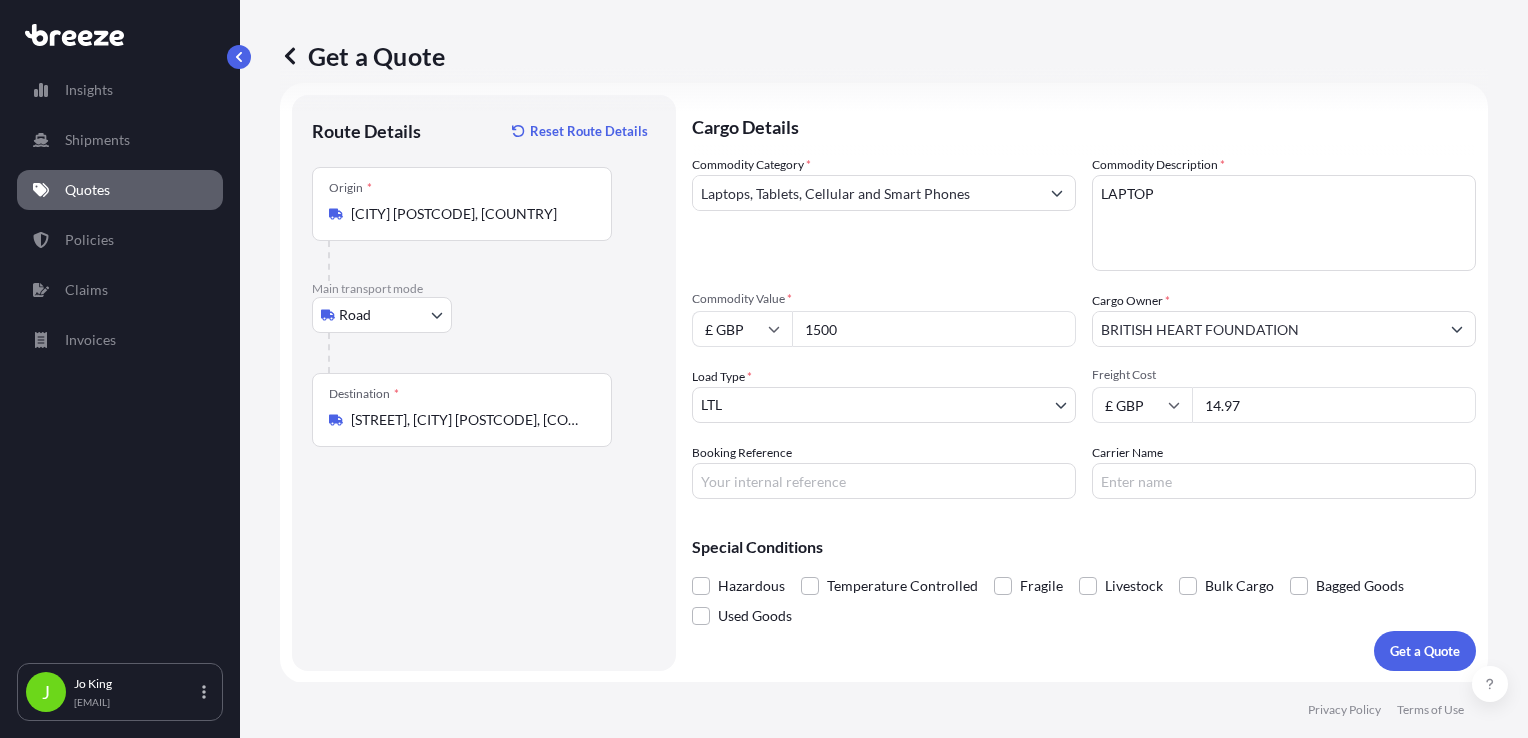 type on "14.97" 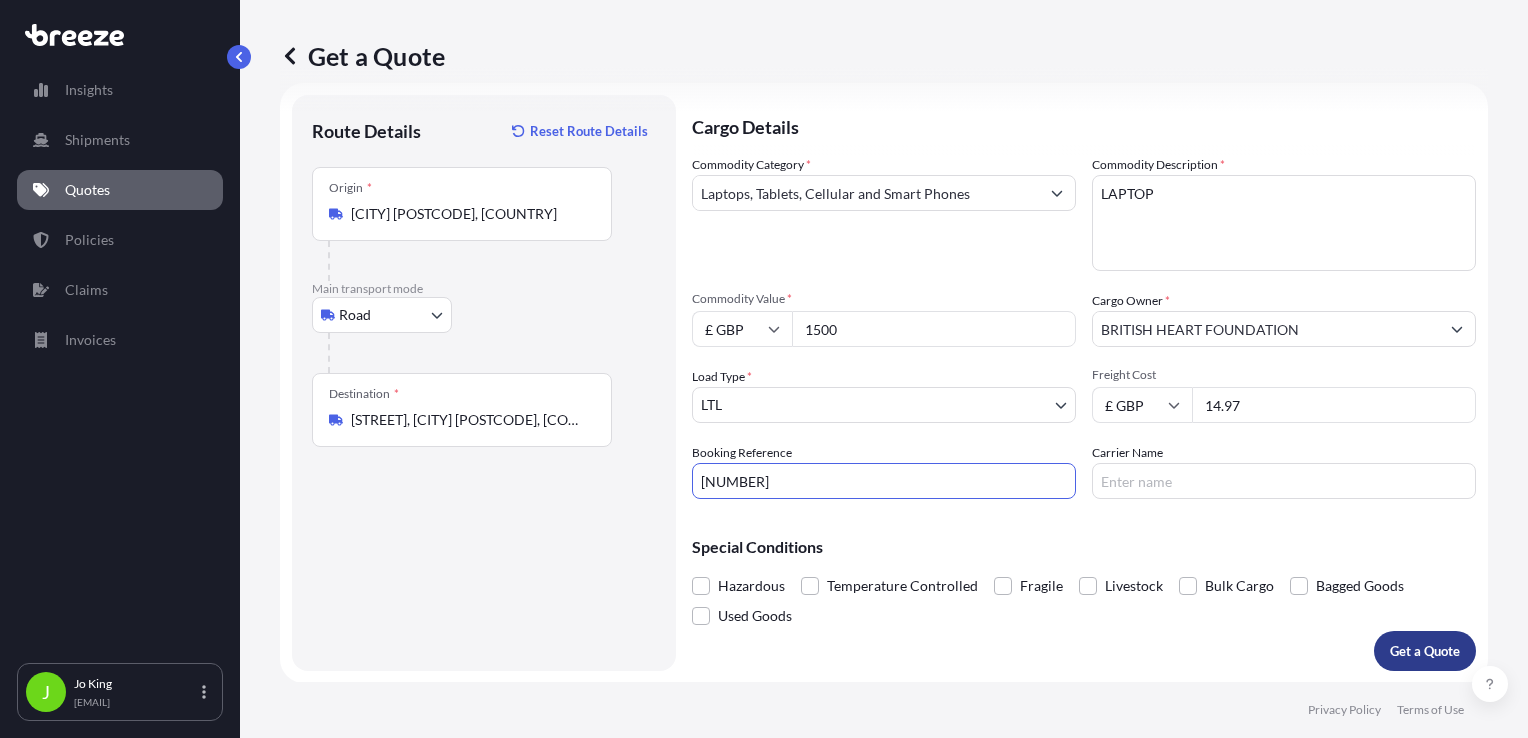 type on "[NUMBER]" 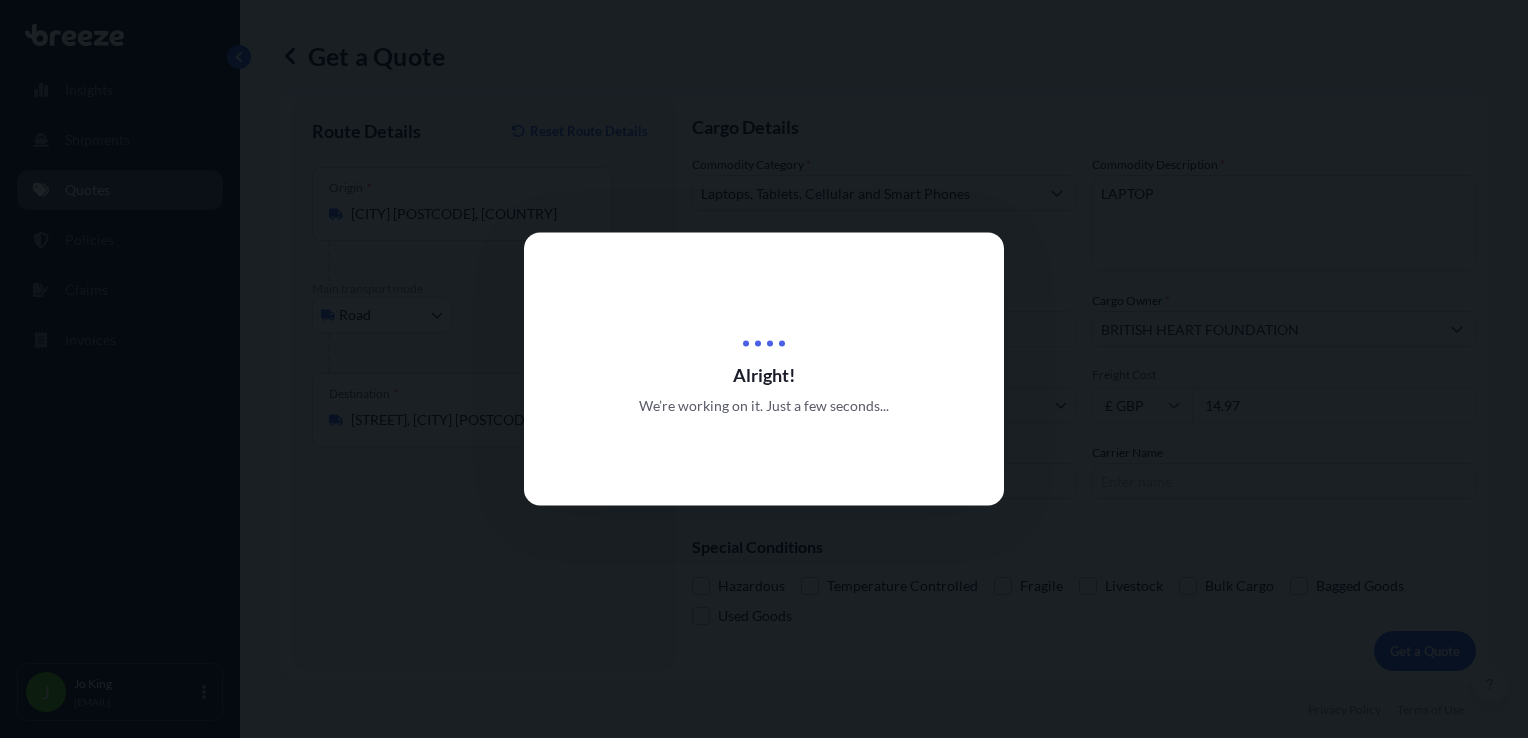 scroll, scrollTop: 0, scrollLeft: 0, axis: both 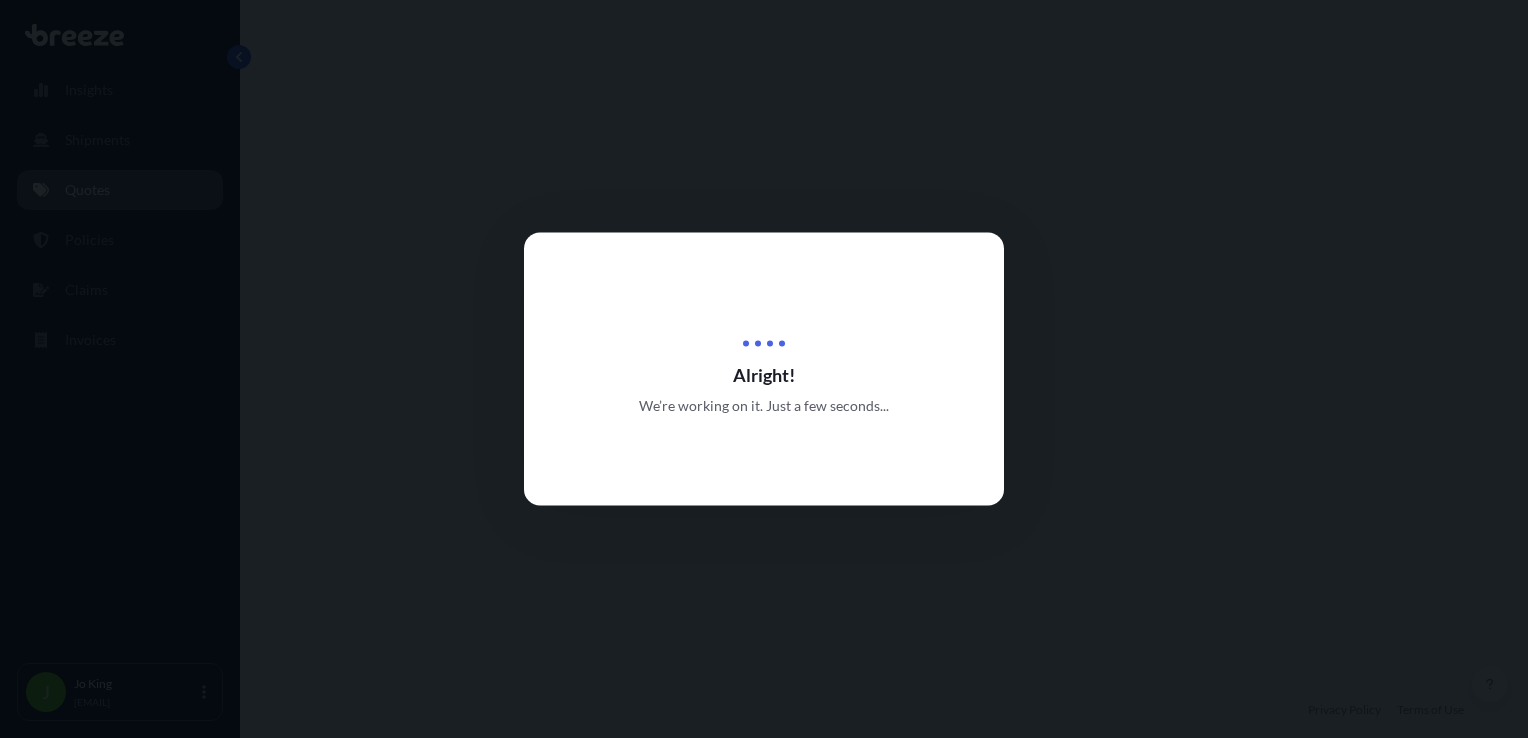 select on "Road" 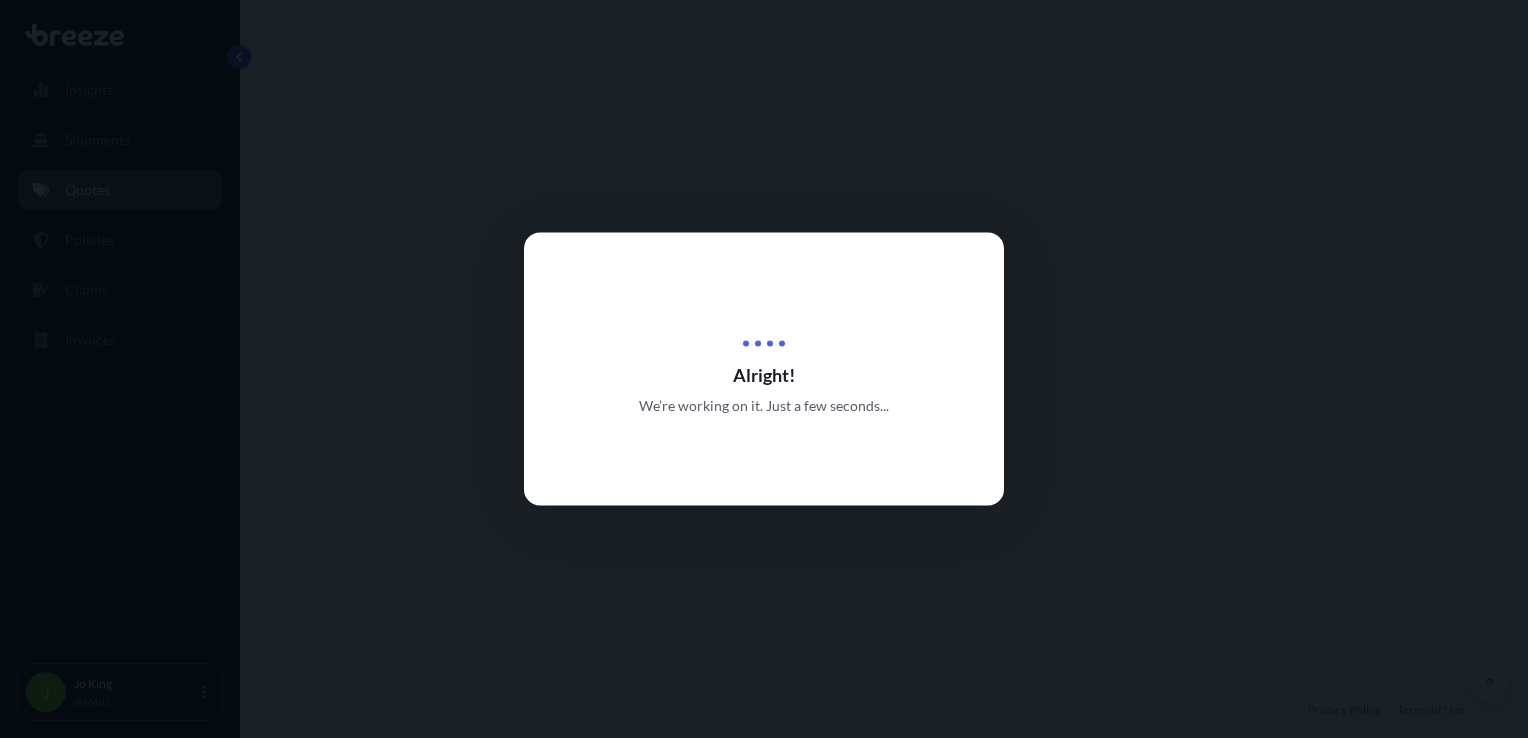 select on "1" 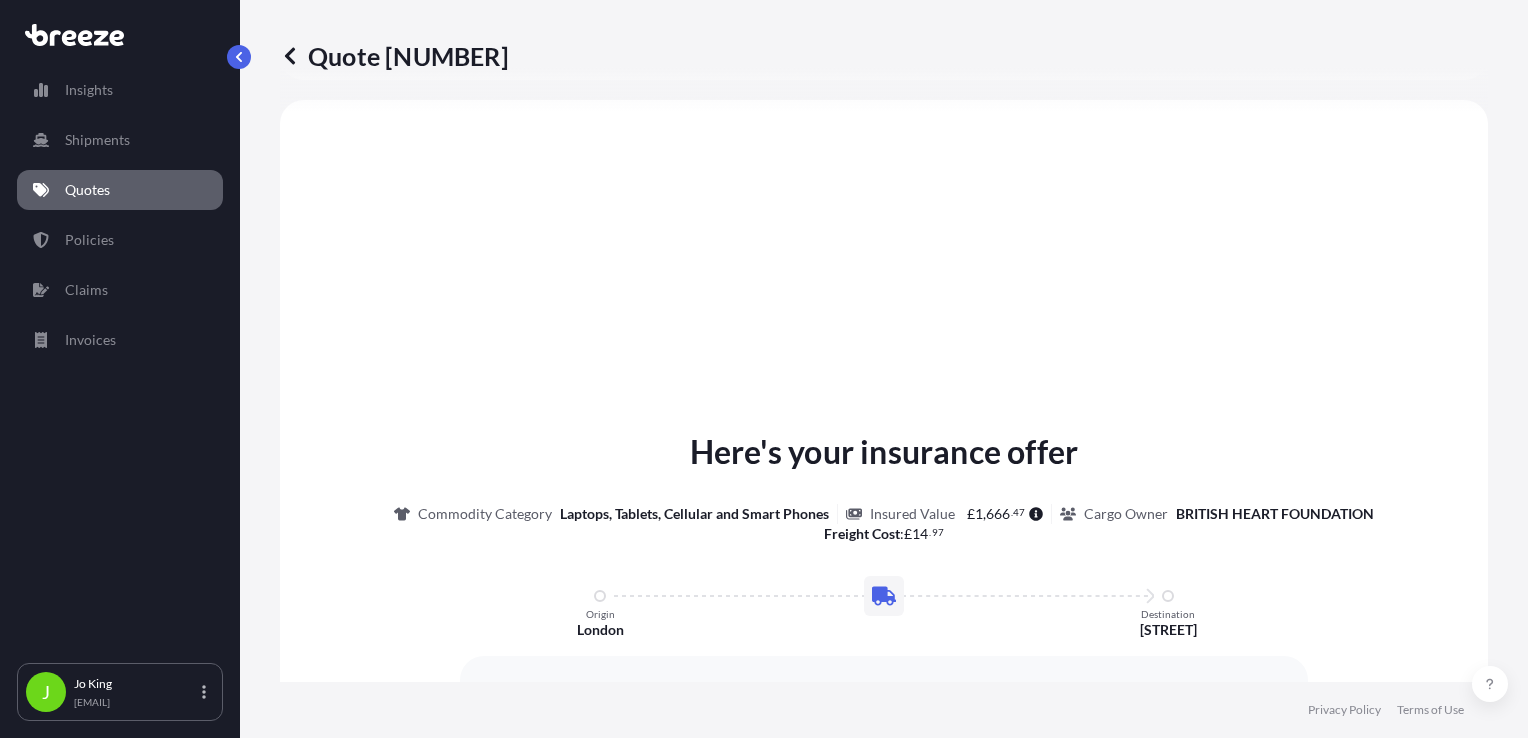 scroll, scrollTop: 1032, scrollLeft: 0, axis: vertical 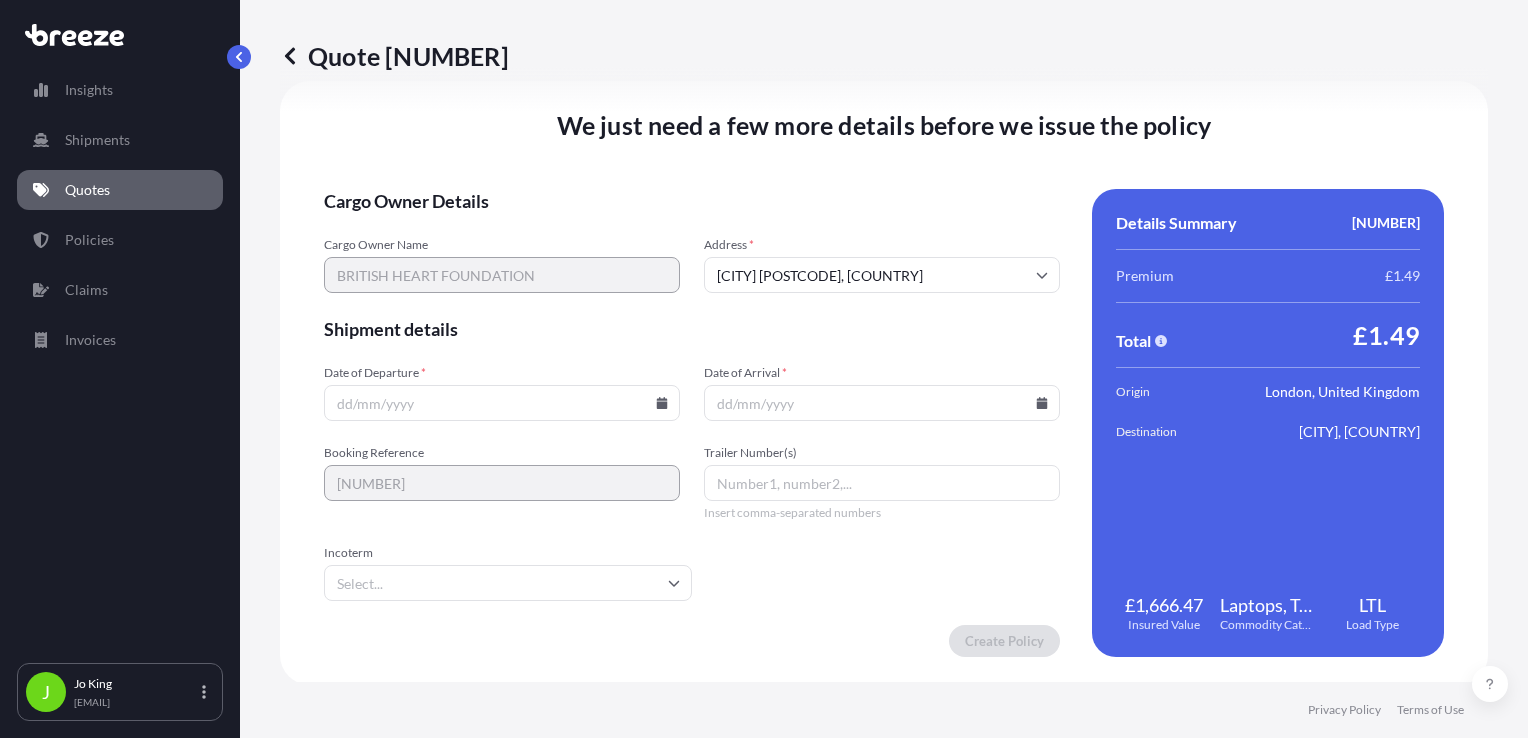 click 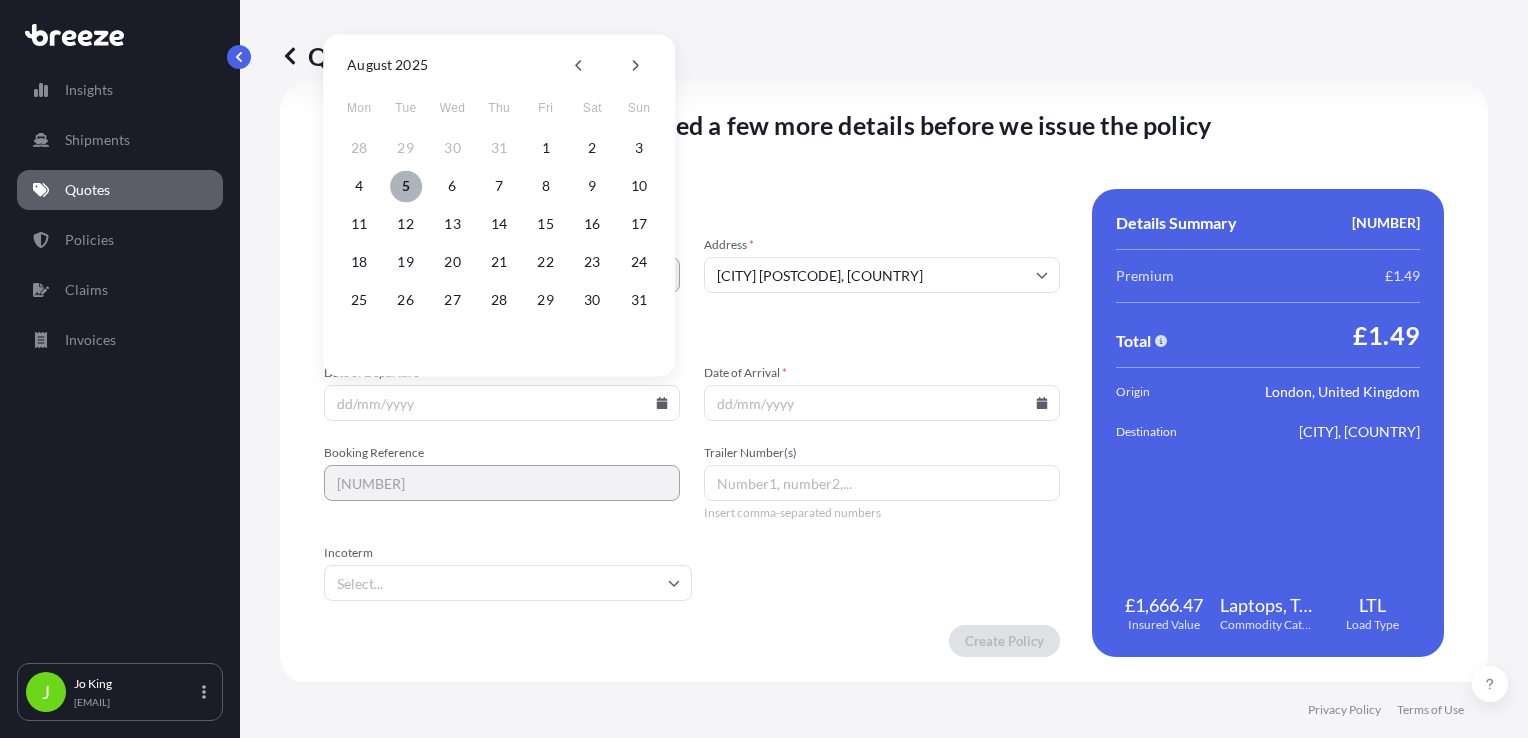 click on "5" at bounding box center (406, 186) 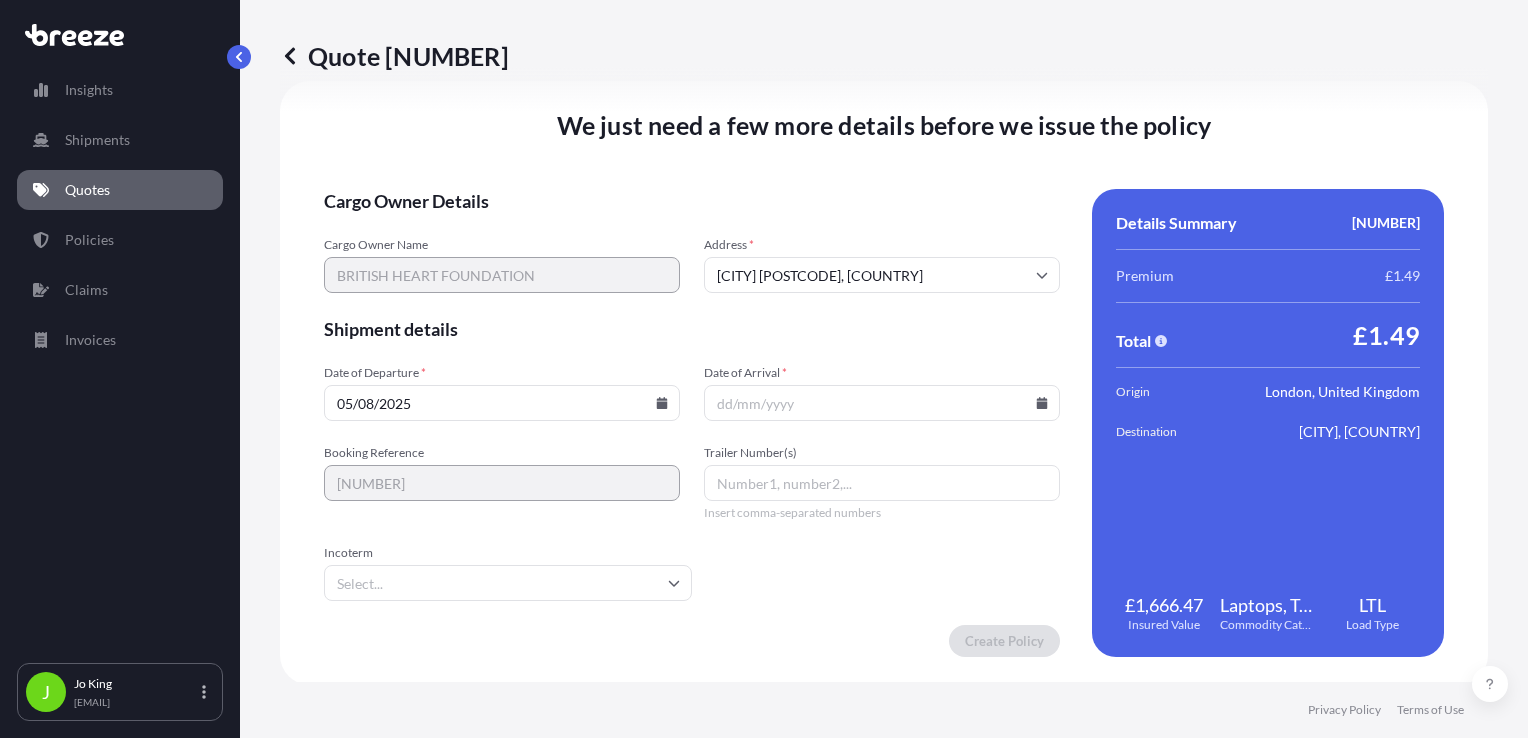 click 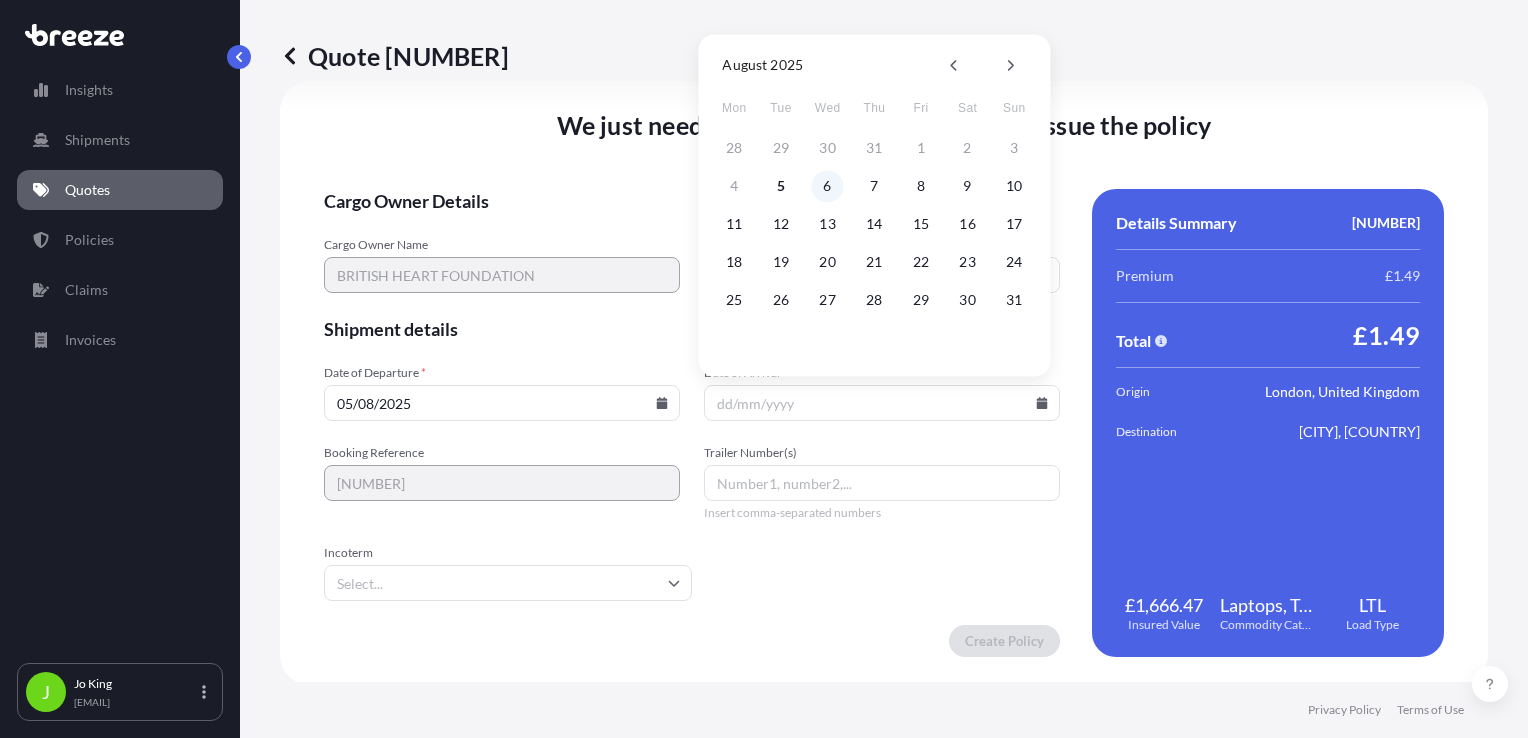 click on "6" at bounding box center (828, 186) 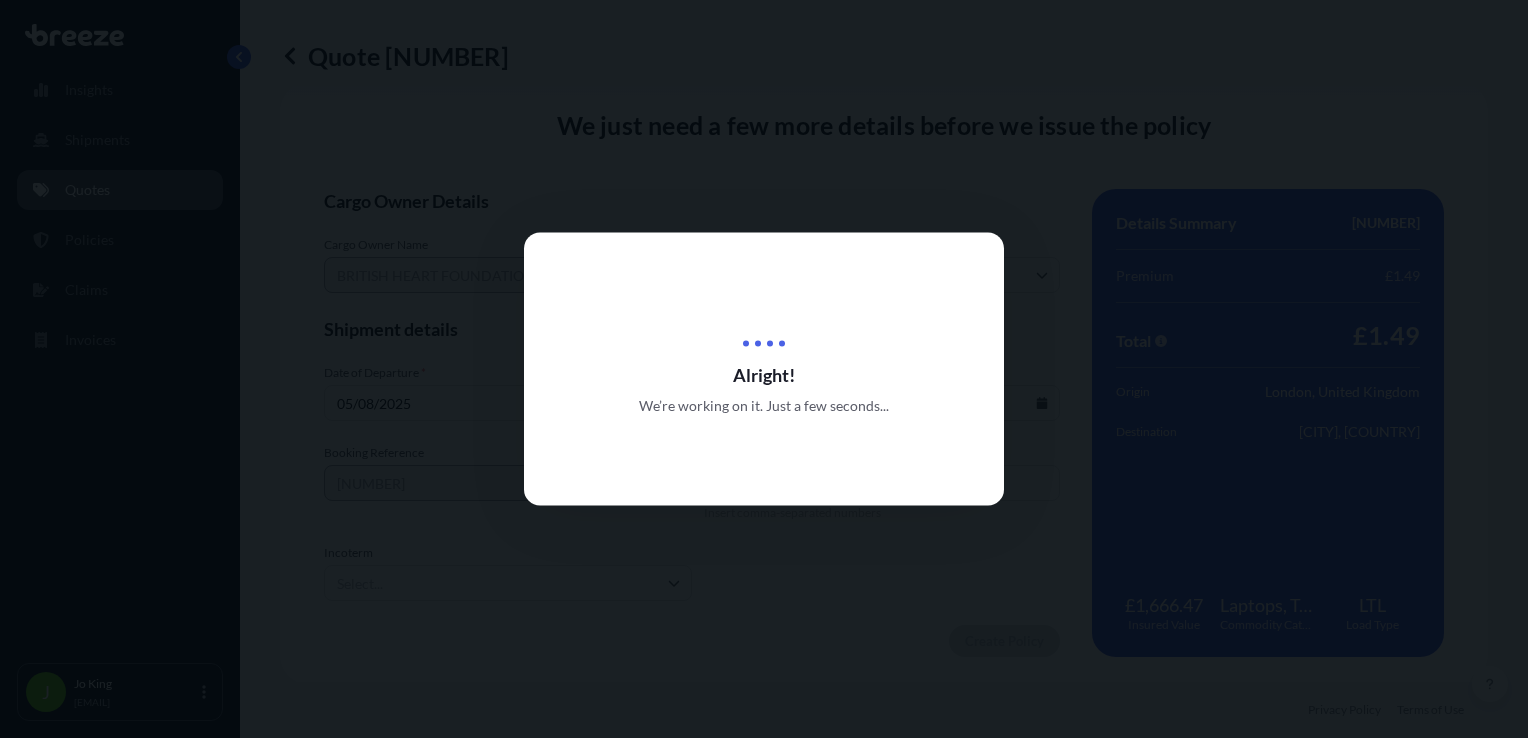 scroll, scrollTop: 0, scrollLeft: 0, axis: both 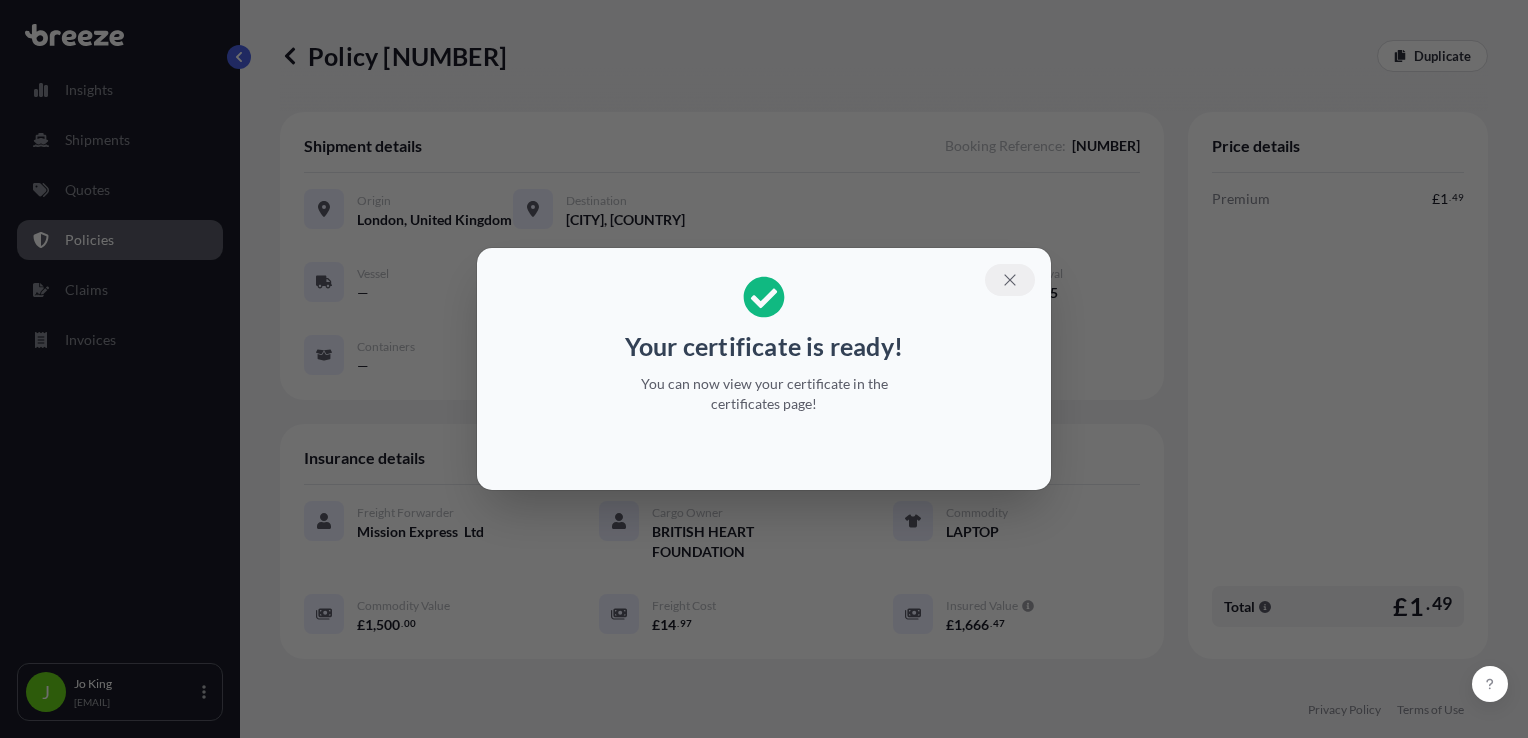 click 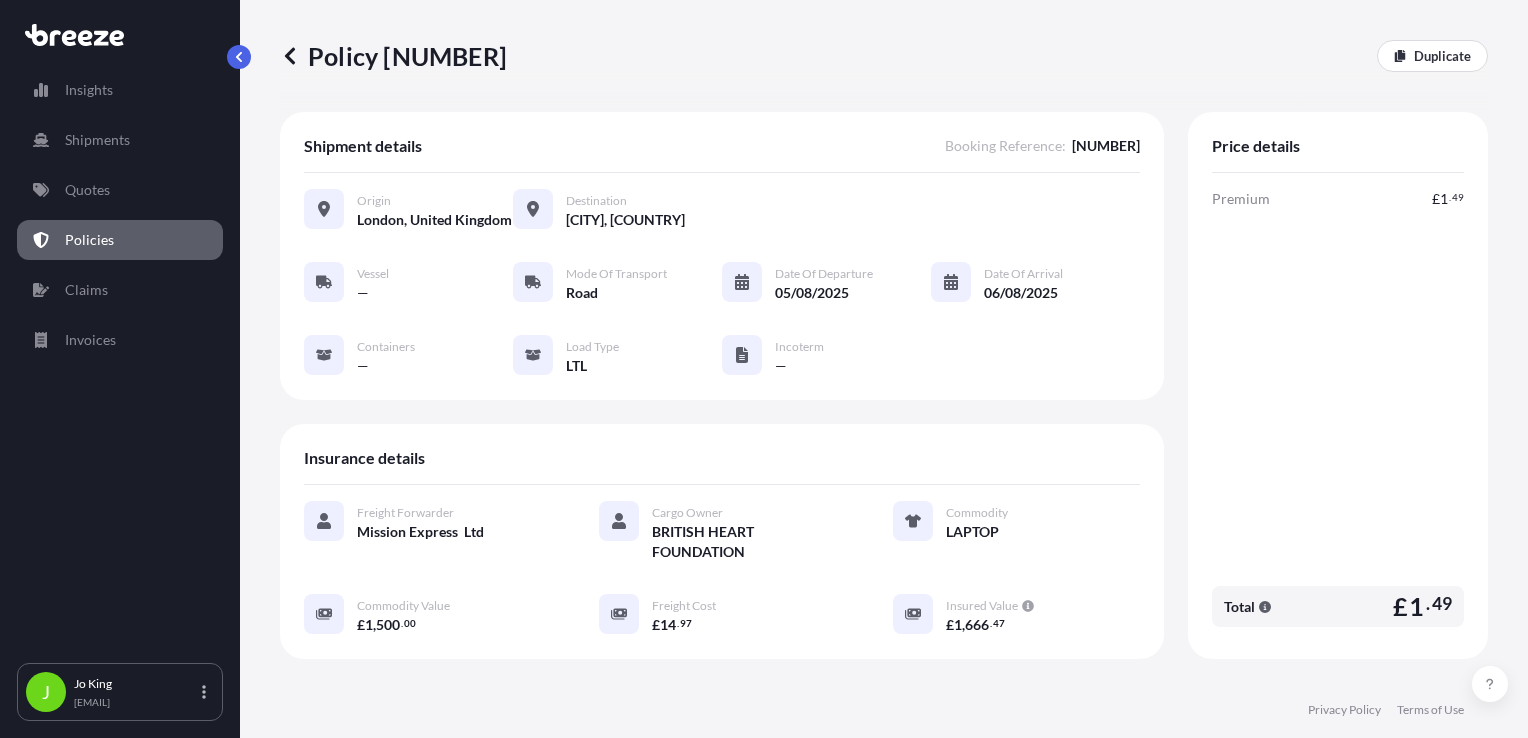 click on "Policy [NUMBER]" at bounding box center (393, 56) 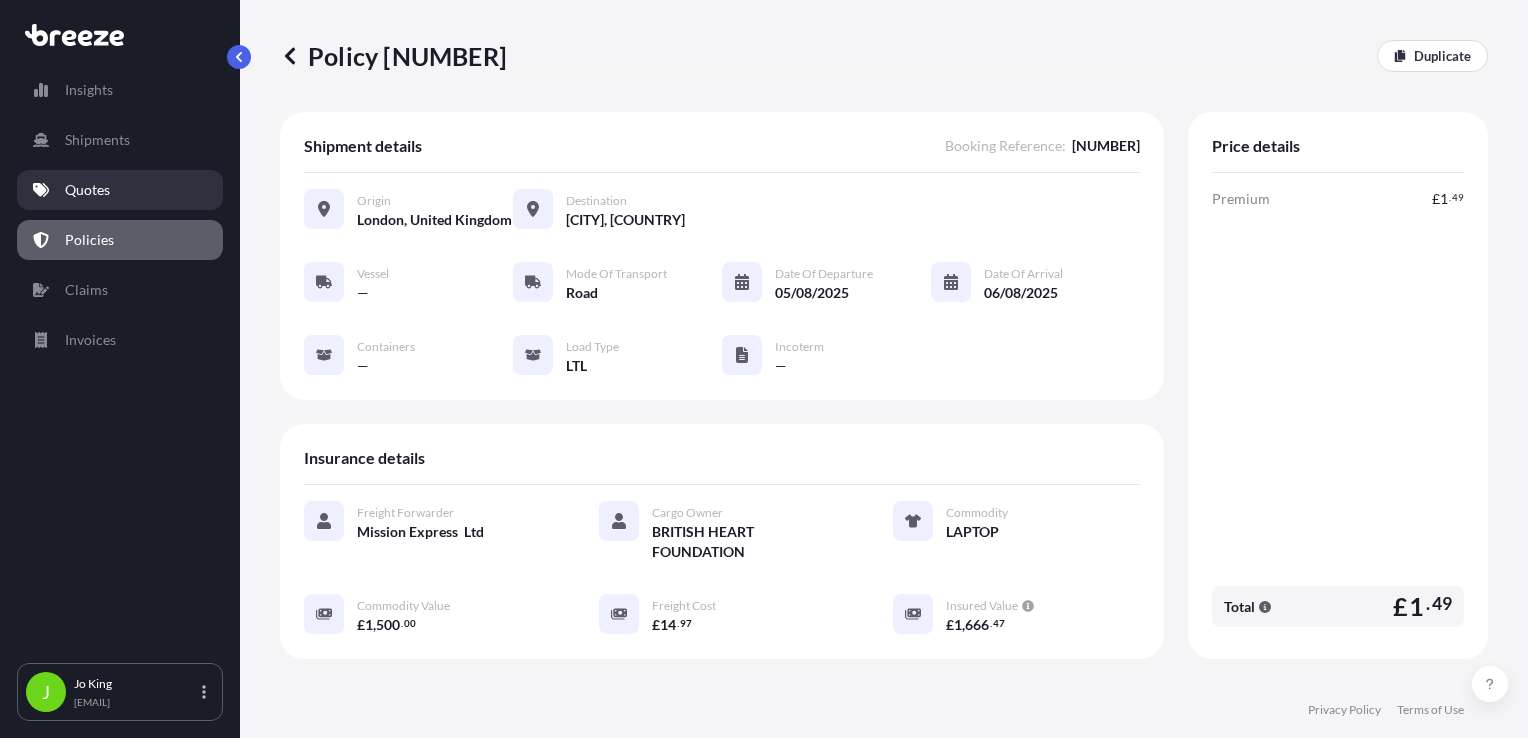 click on "Quotes" at bounding box center (120, 190) 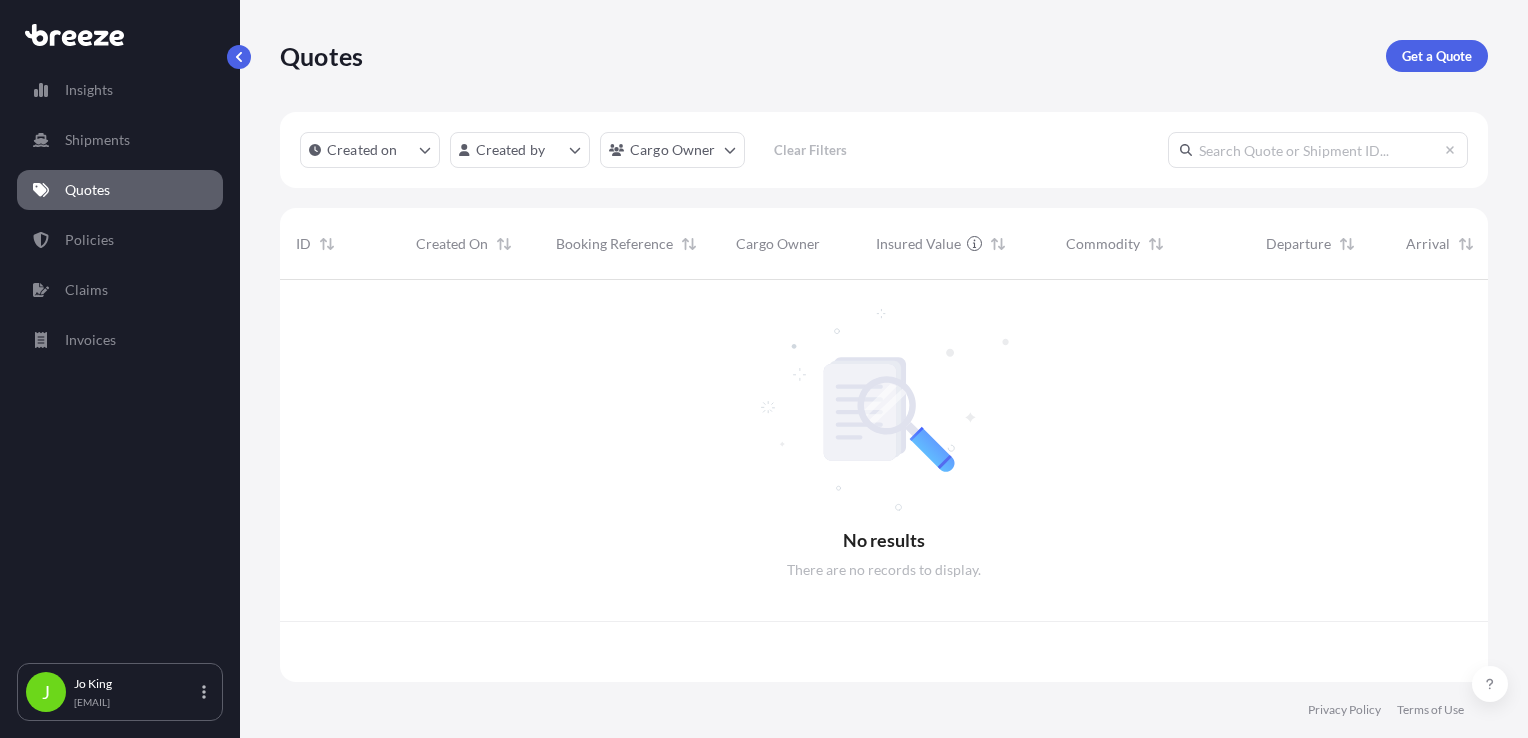 scroll, scrollTop: 16, scrollLeft: 16, axis: both 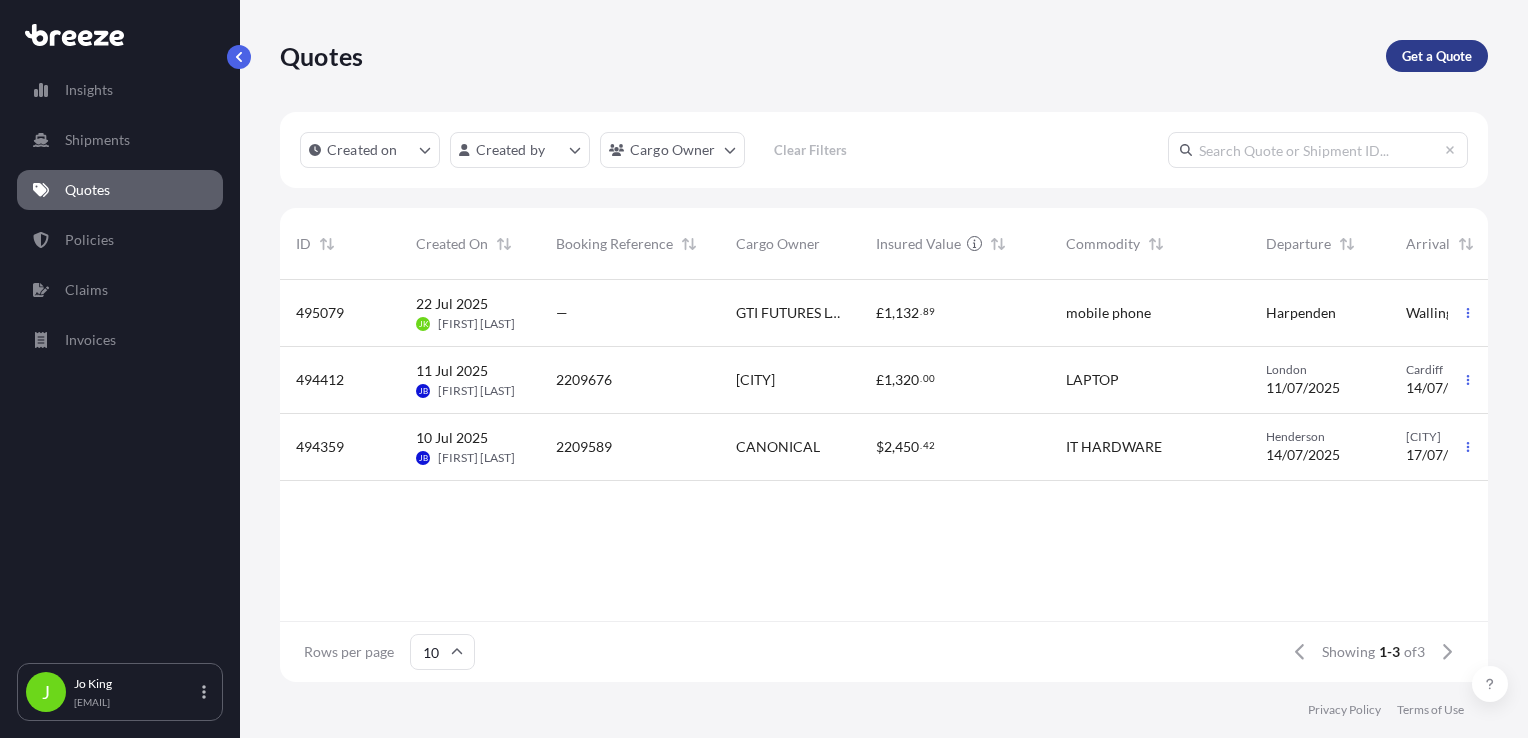 click on "Get a Quote" at bounding box center [1437, 56] 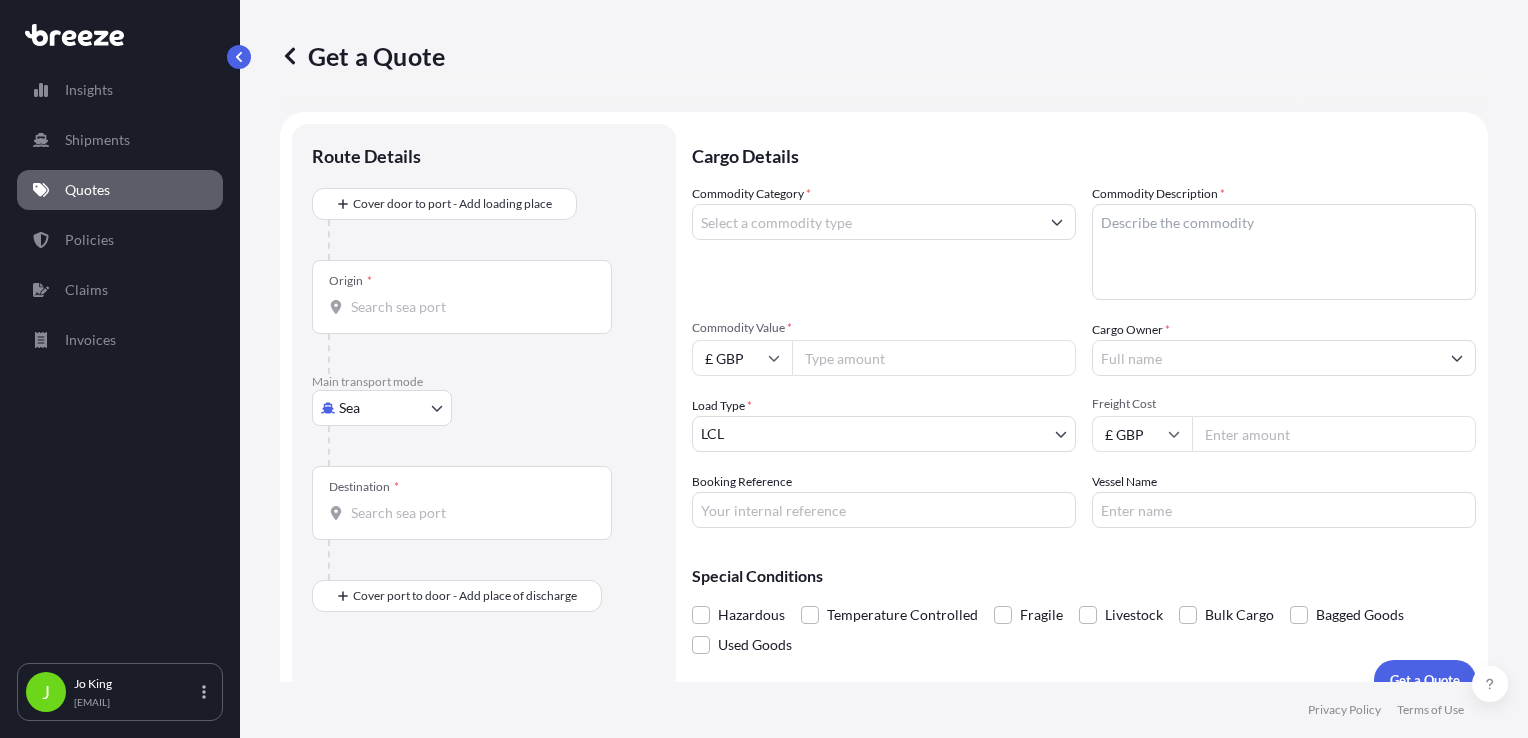 scroll, scrollTop: 29, scrollLeft: 0, axis: vertical 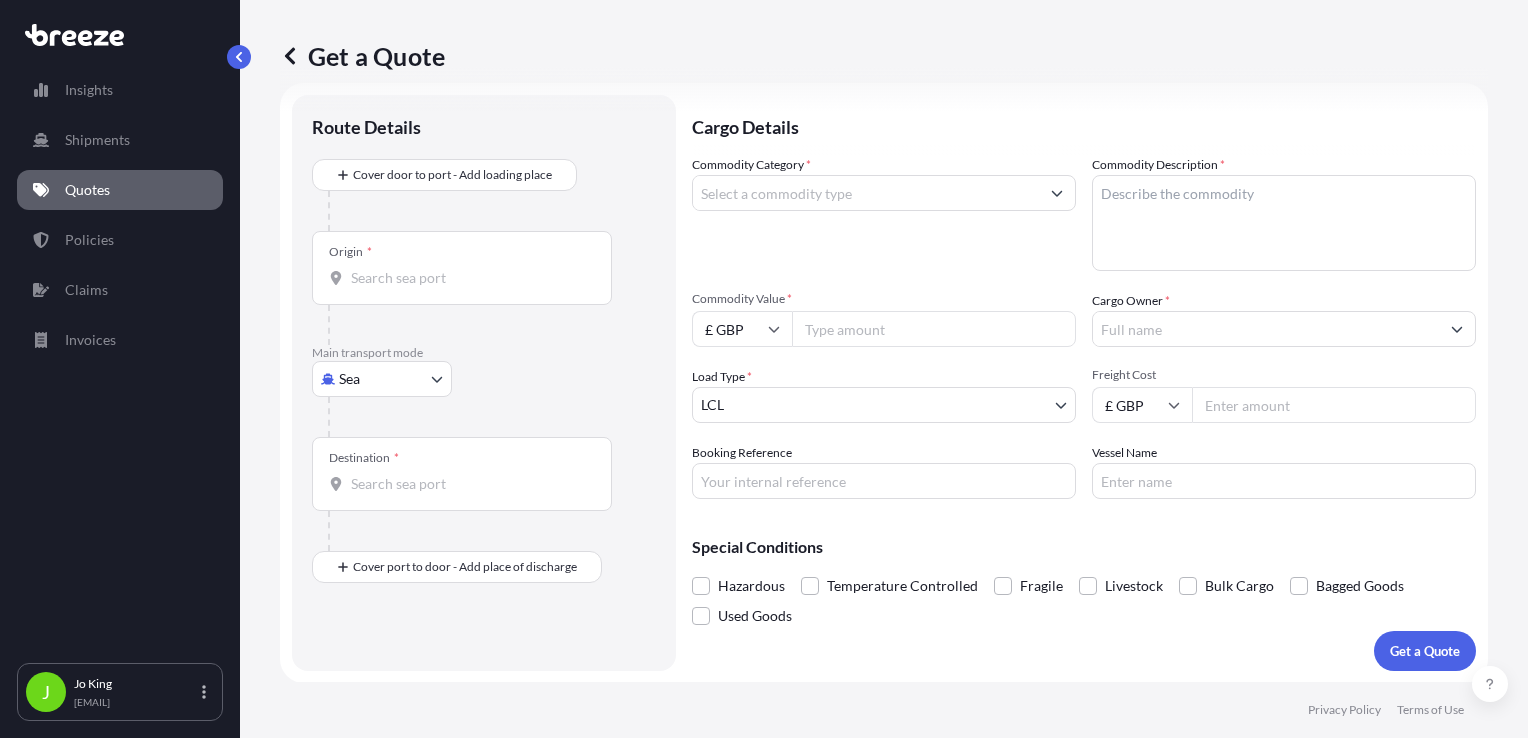 click on "Insights Shipments Quotes Policies Claims Invoices J [FIRST] [LAST] [EMAIL] Get a Quote Route Details   Cover door to port - Add loading place Place of loading Road Road Rail Origin * Main transport mode Sea Sea Air Road Rail Destination * Cover port to door - Add place of discharge Road Road Rail Place of Discharge Cargo Details Commodity Category * Commodity Description * Commodity Value   * £ GBP Cargo Owner * Load Type * LCL LCL FCL Freight Cost   £ GBP Booking Reference Vessel Name Special Conditions Hazardous Temperature Controlled Fragile Livestock Bulk Cargo Bagged Goods Used Goods Get a Quote Privacy Policy Terms of Use
0" at bounding box center (764, 369) 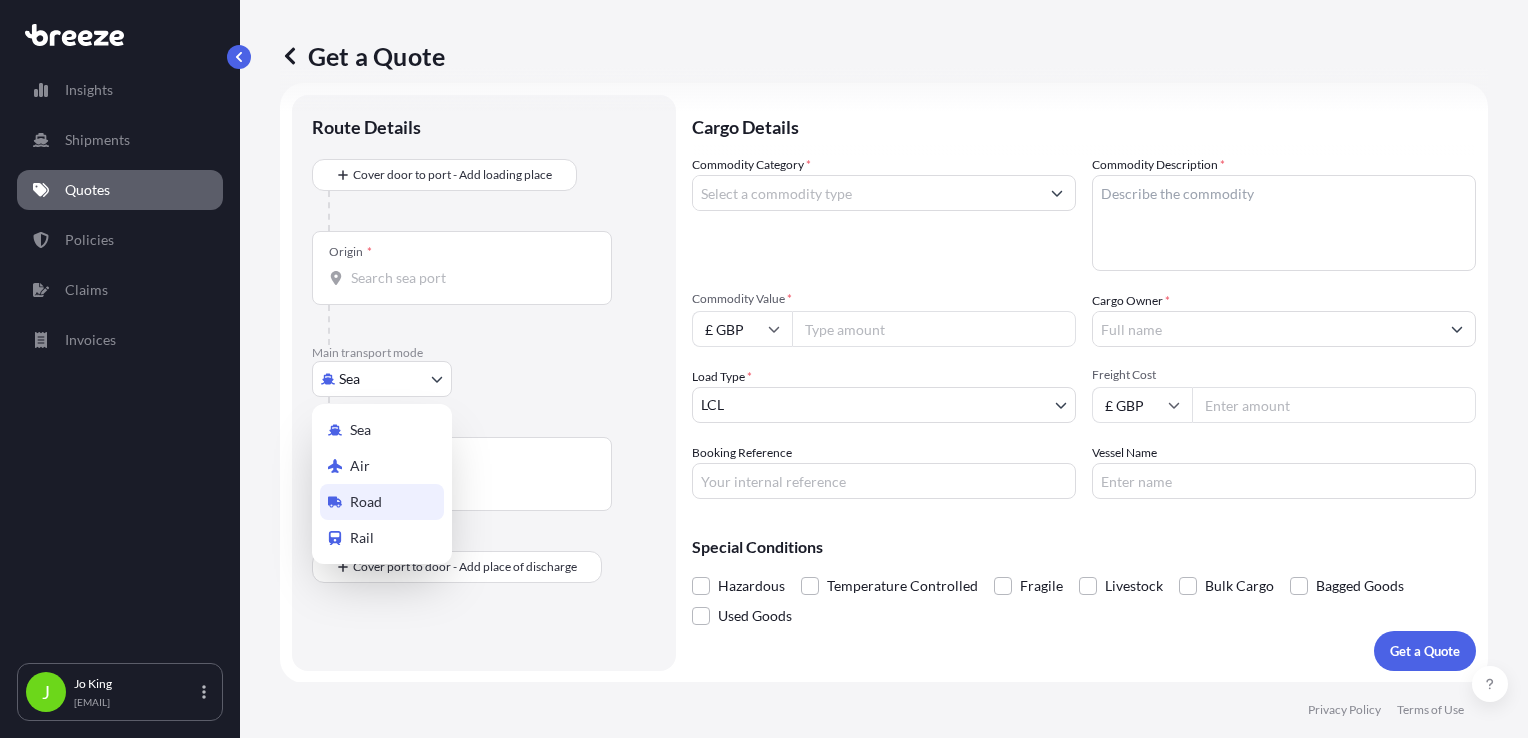 click on "Road" at bounding box center (382, 502) 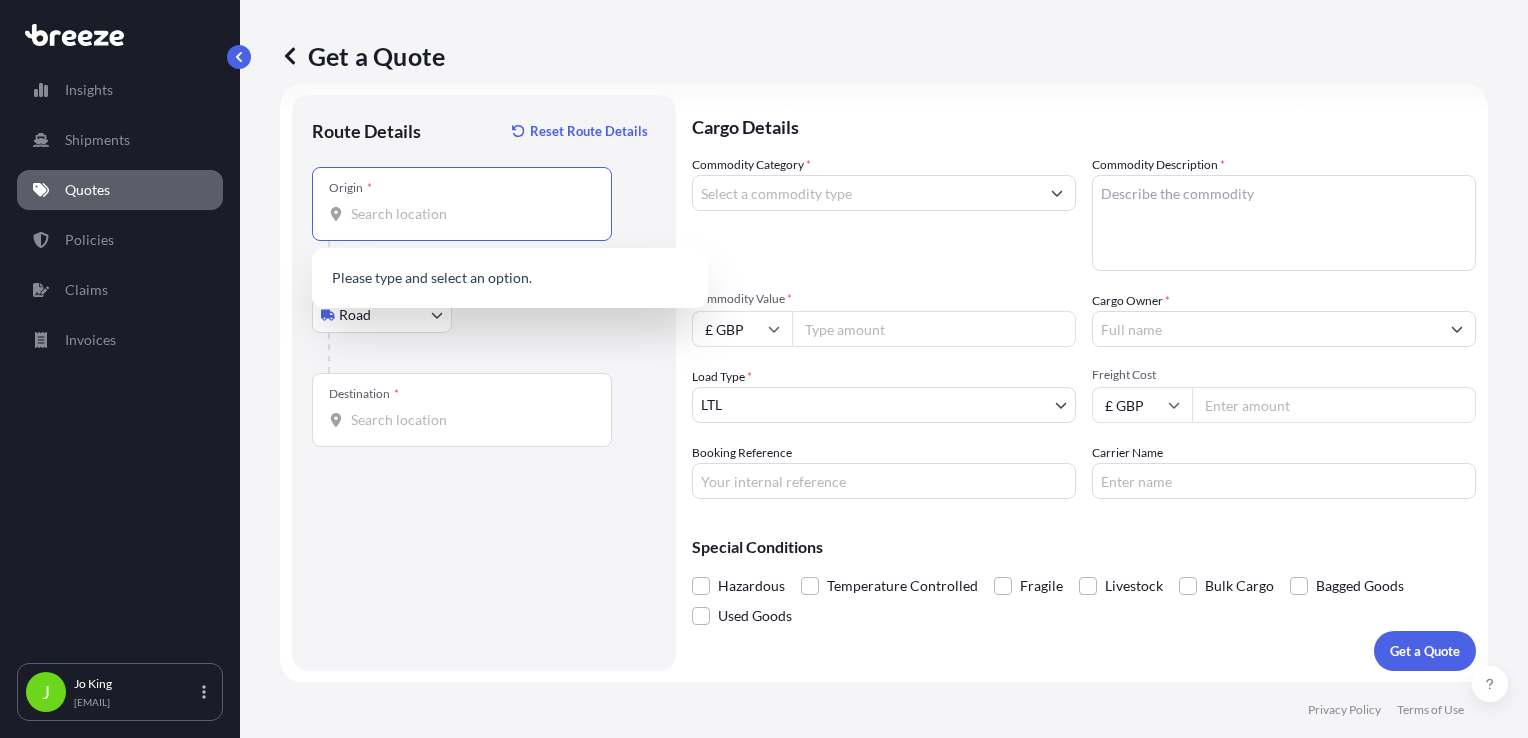 paste on "NW1 7AW" 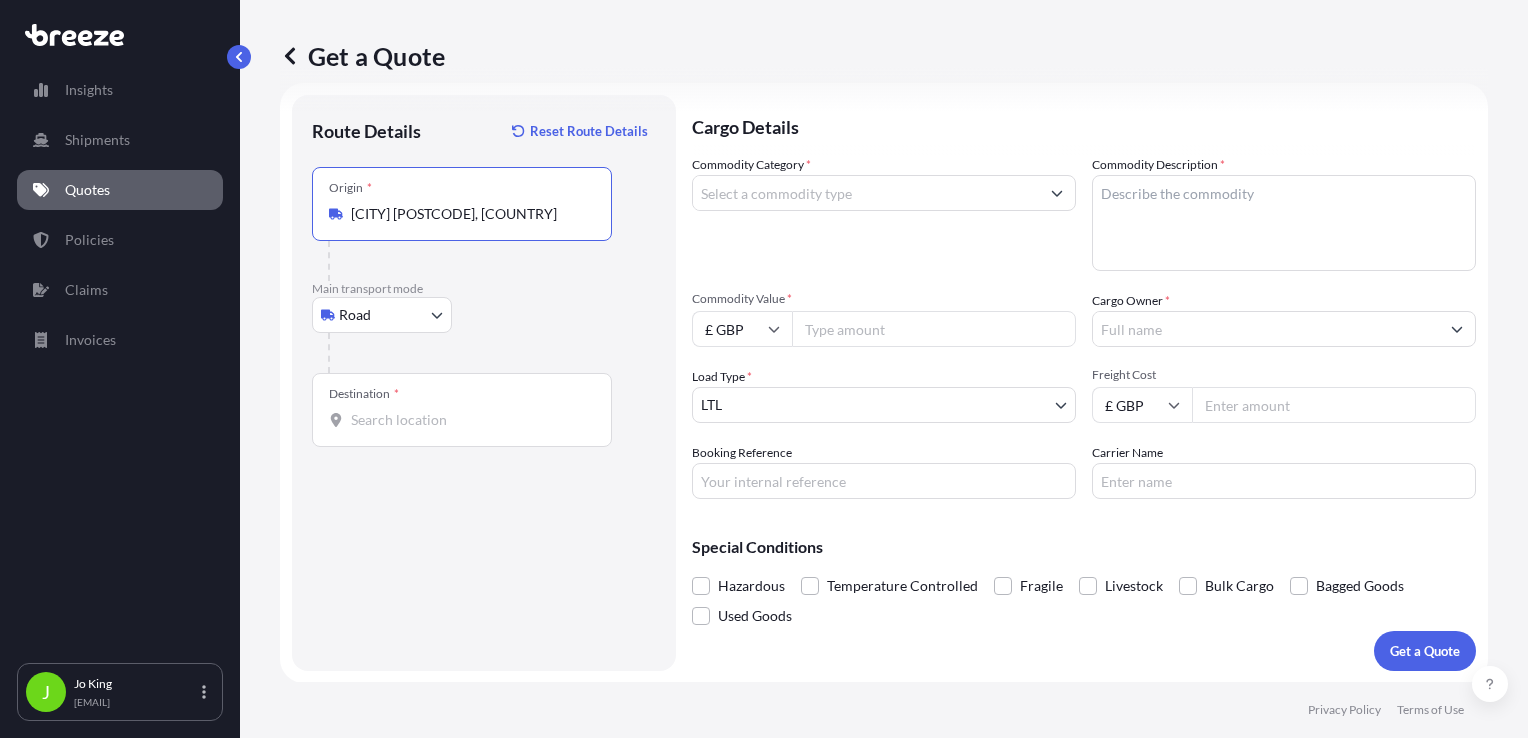 type on "[CITY] [POSTCODE], [COUNTRY]" 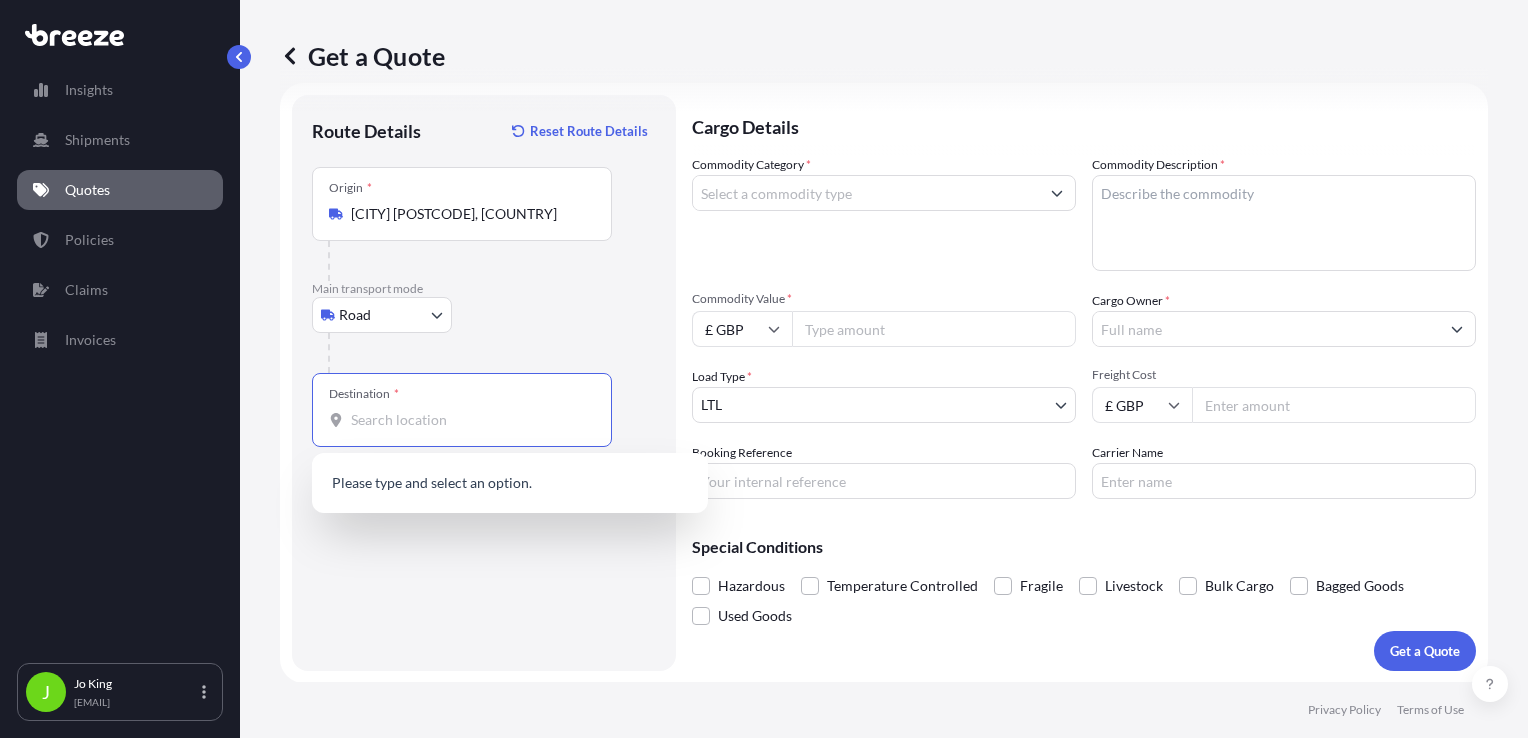 paste on "[POSTCODE]" 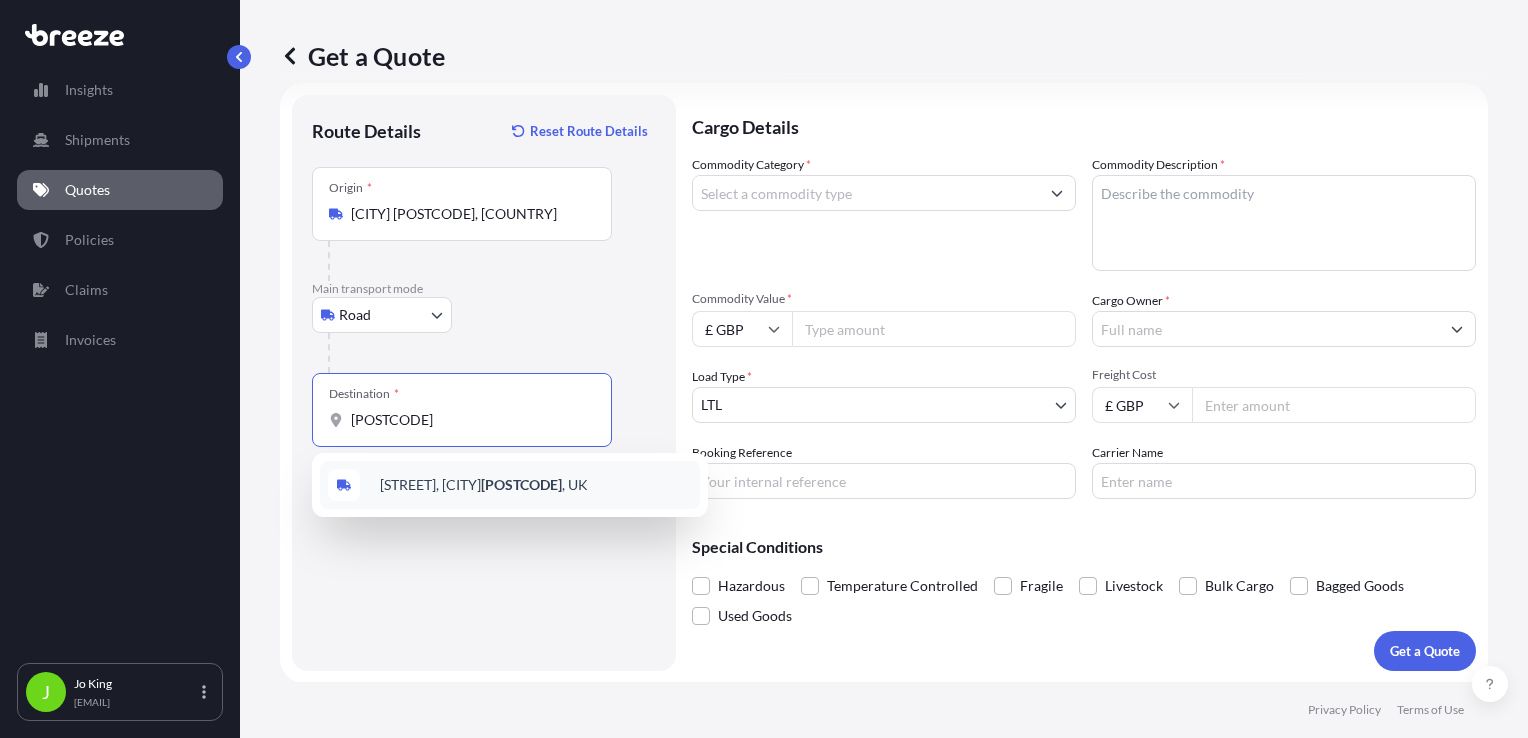 click on "[STREET], [CITY] [POSTCODE], [COUNTRY]" at bounding box center (484, 485) 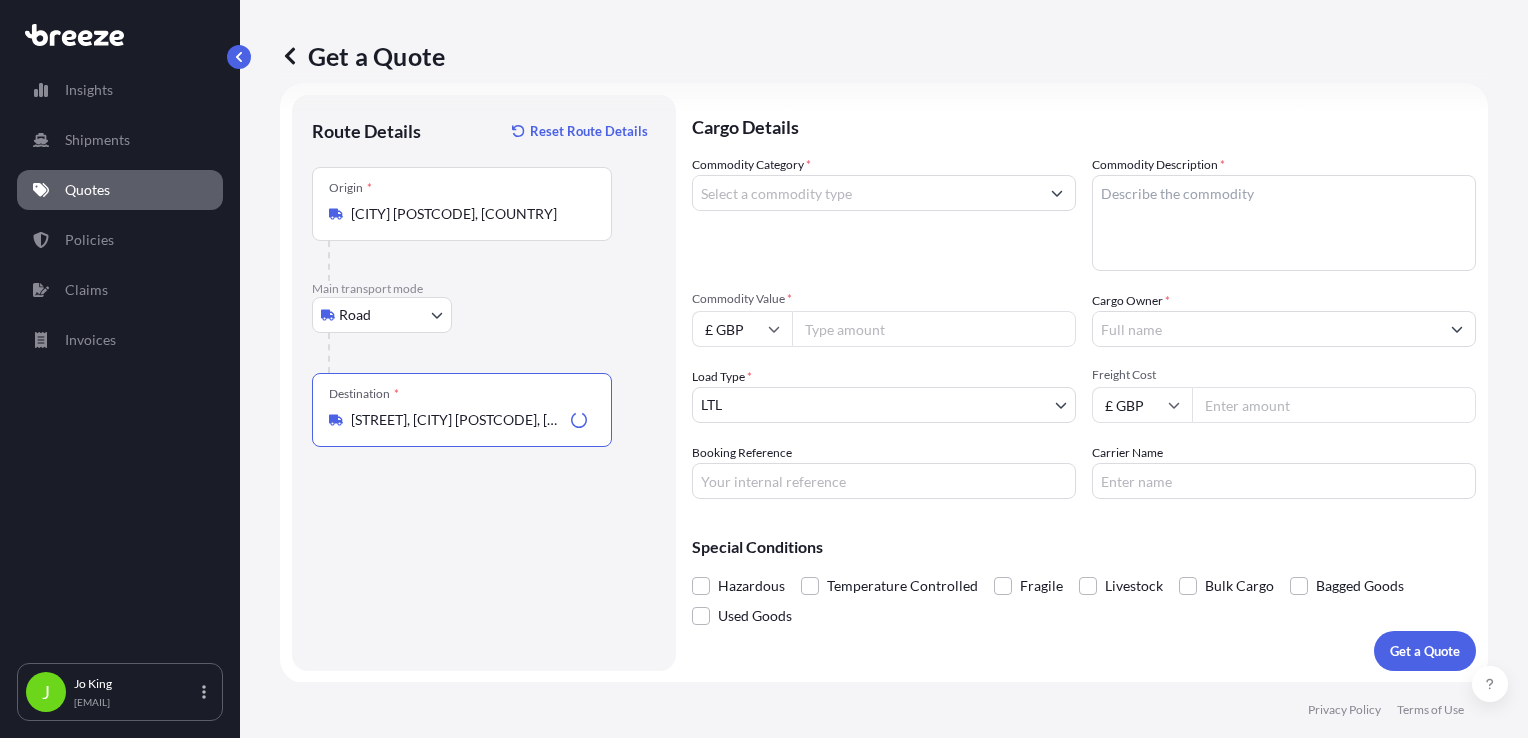 type on "[STREET], [CITY] [POSTCODE], [COUNTRY]" 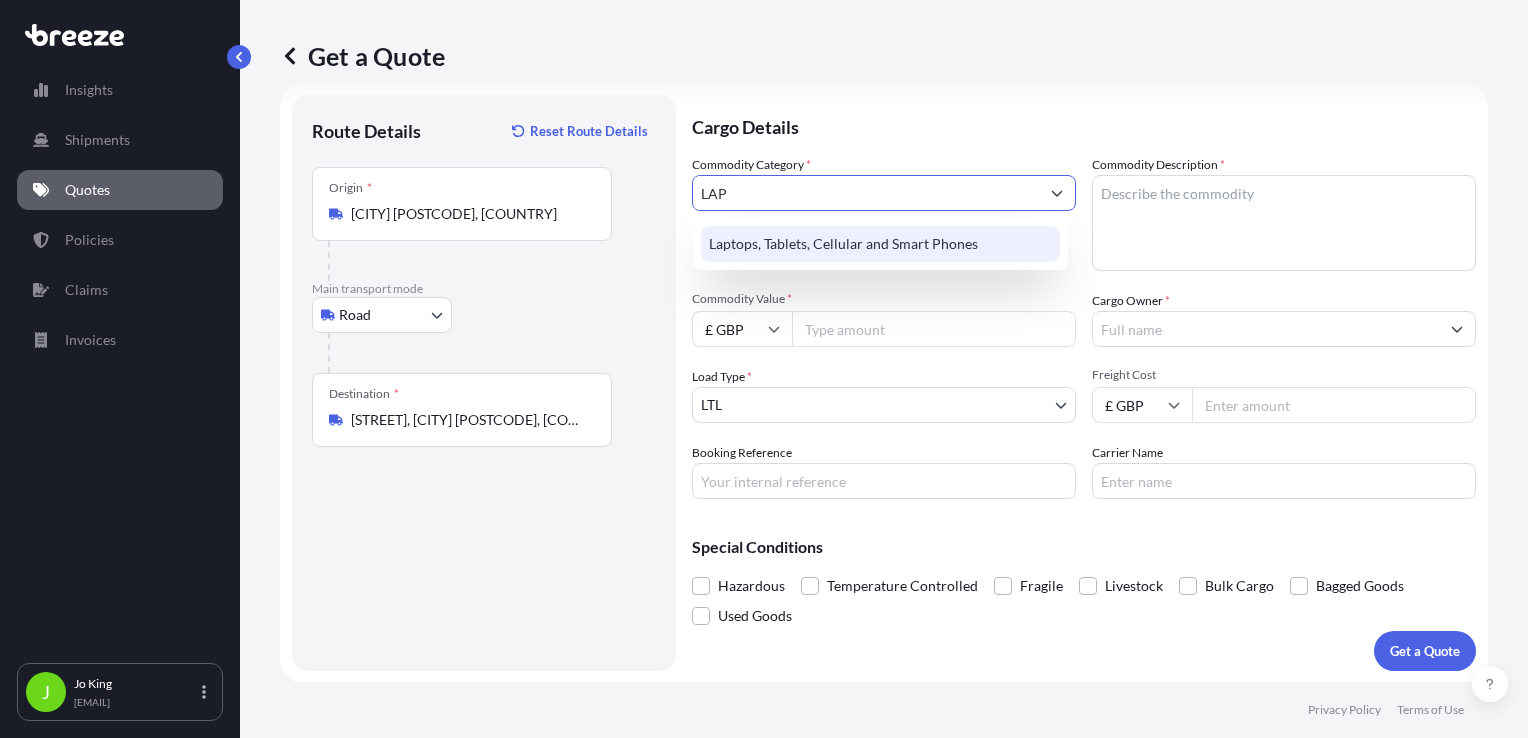 click on "Laptops, Tablets, Cellular and Smart Phones" at bounding box center [880, 244] 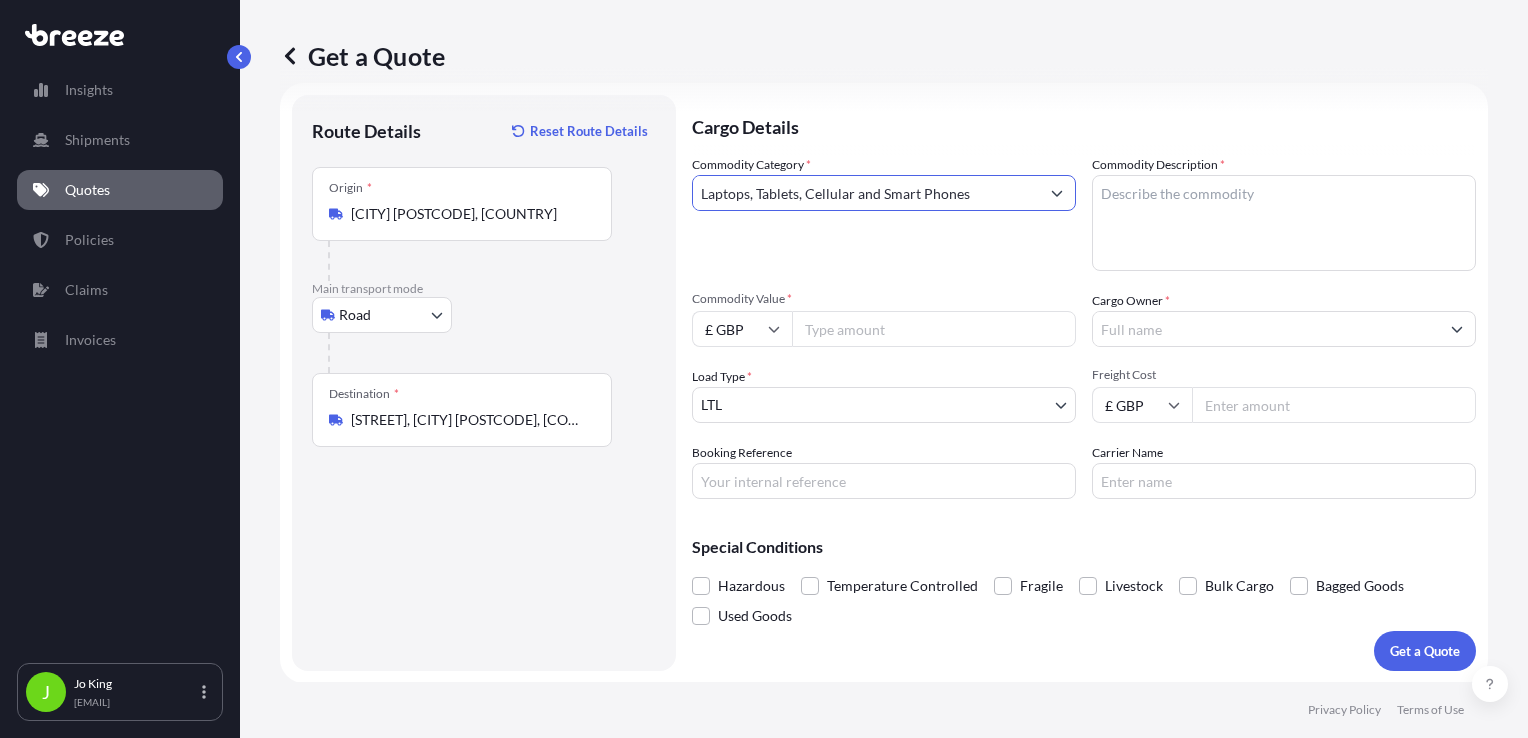 type on "Laptops, Tablets, Cellular and Smart Phones" 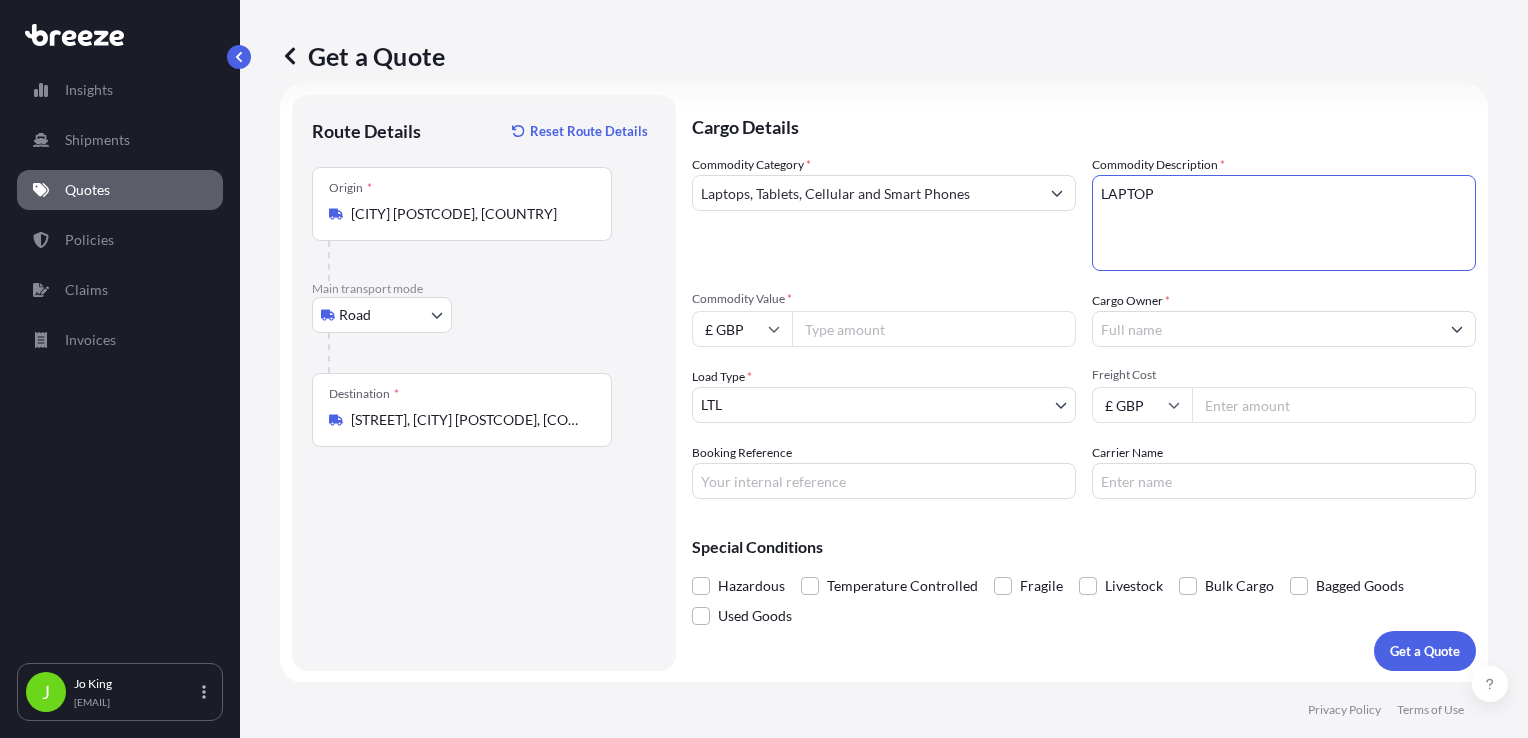 type on "LAPTOP" 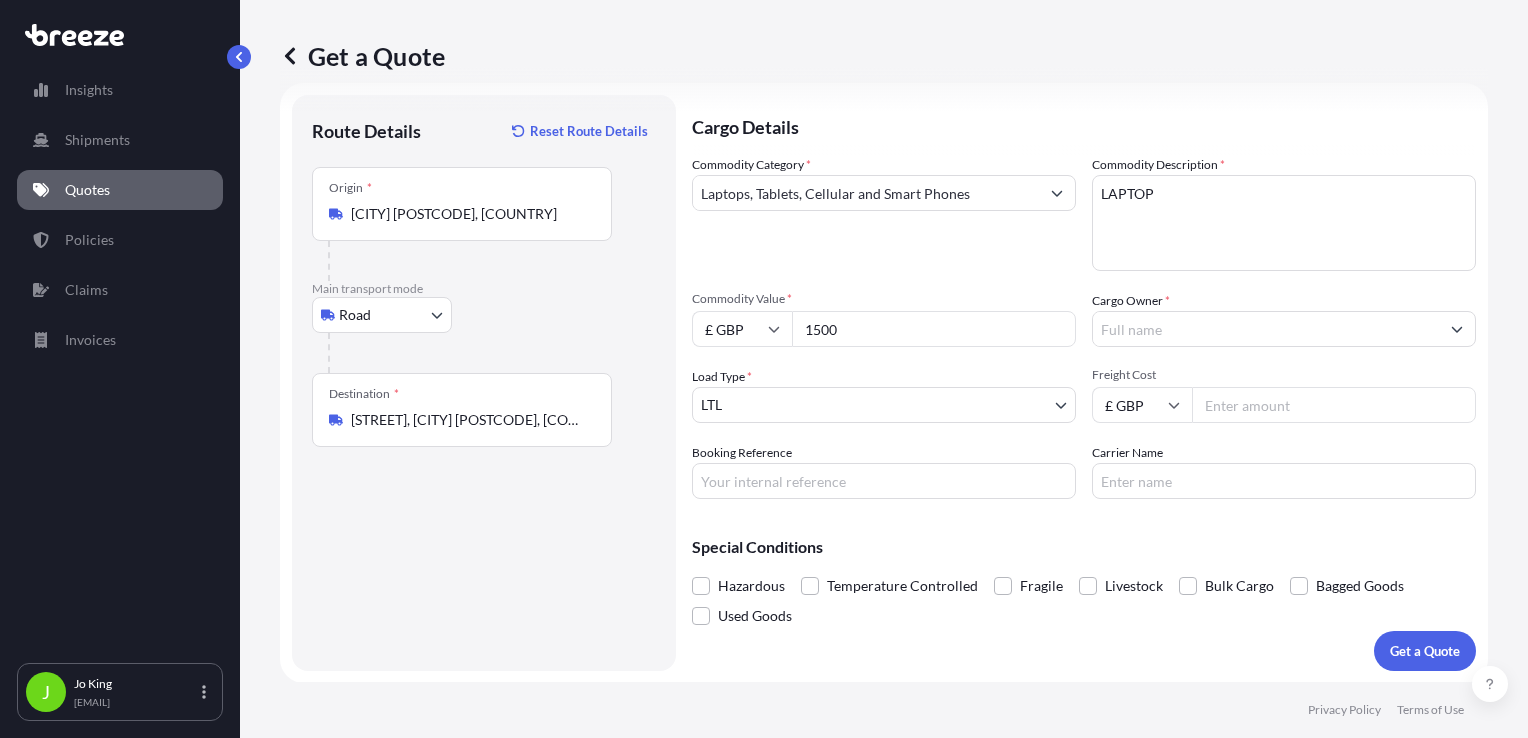 type on "1500" 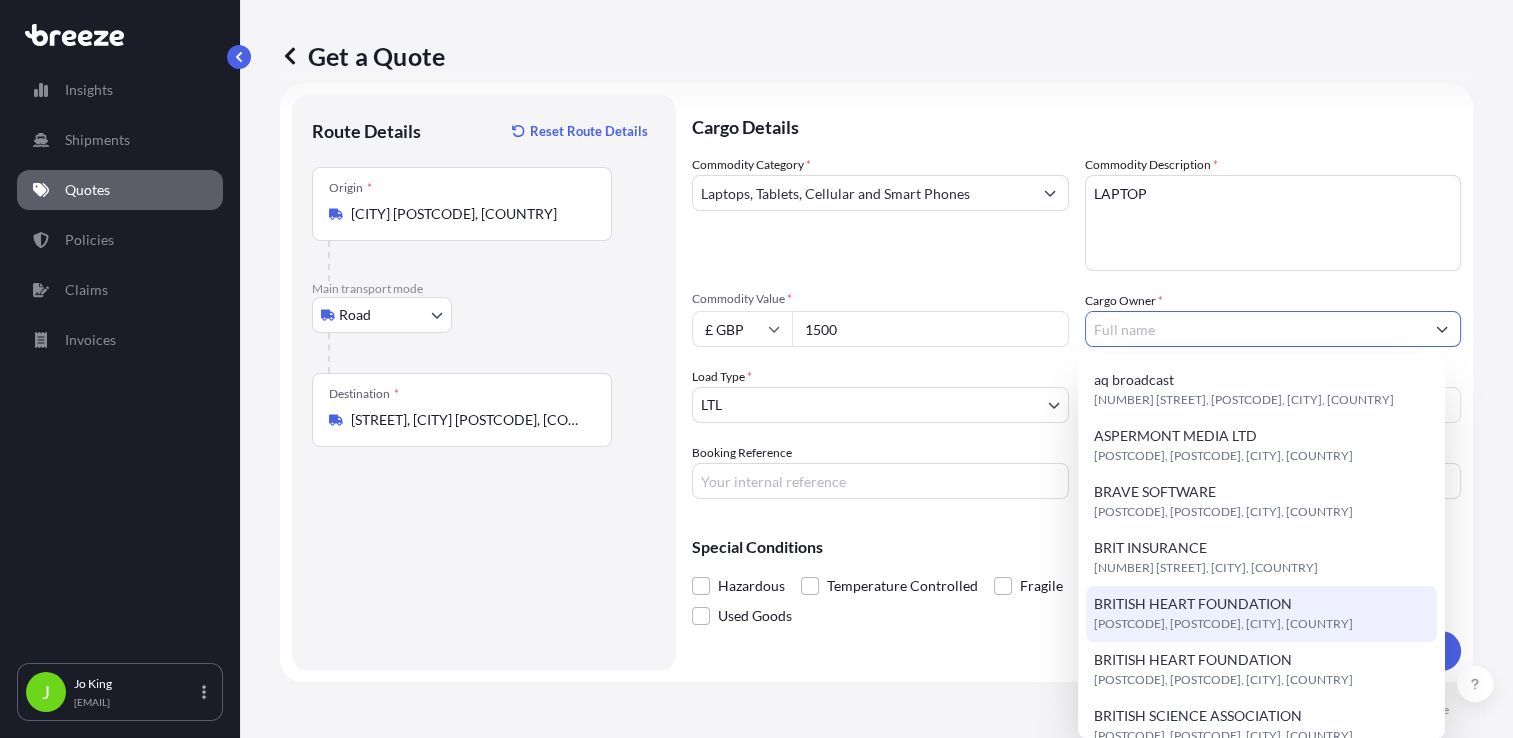 click on "BRITISH HEART FOUNDATION" at bounding box center [1193, 604] 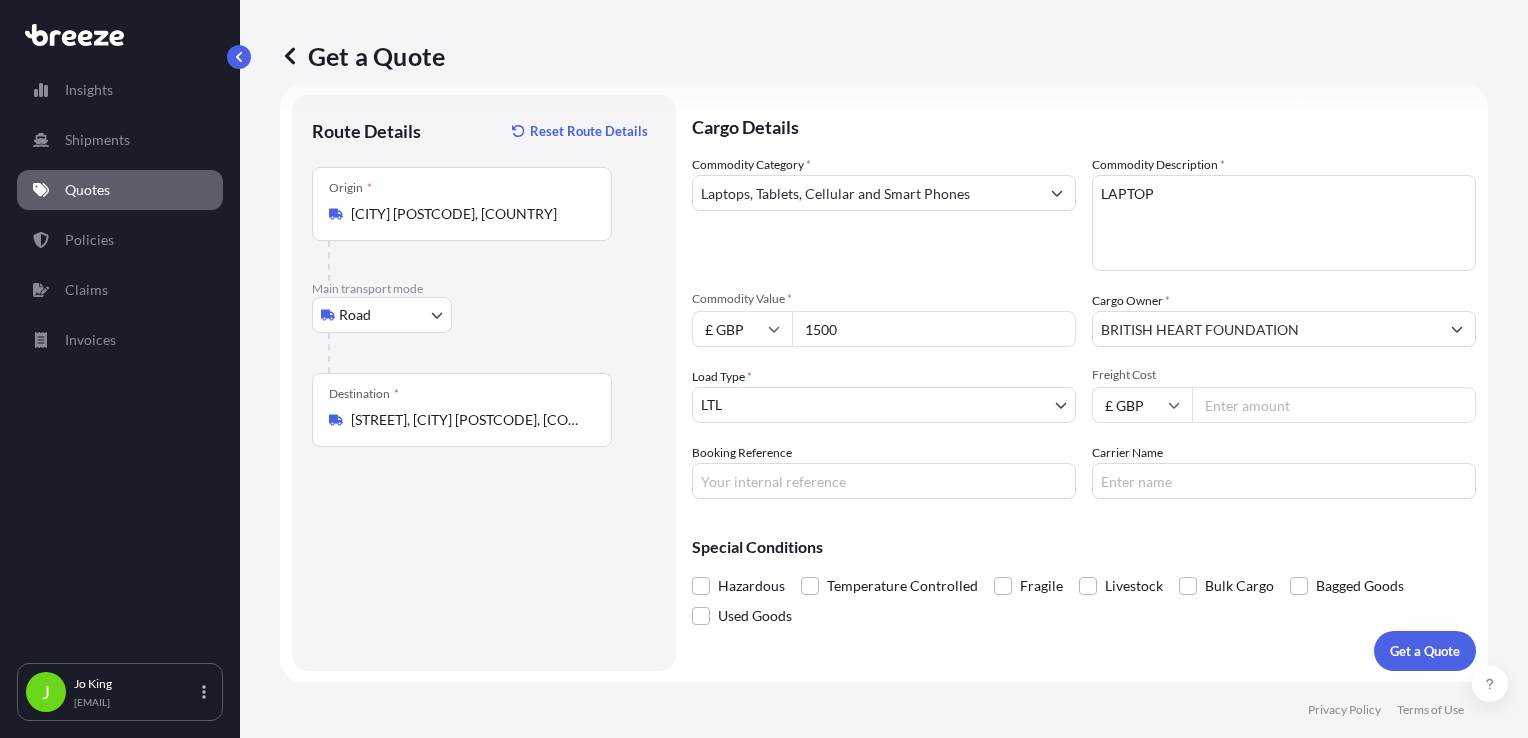 click on "Freight Cost" at bounding box center (1334, 405) 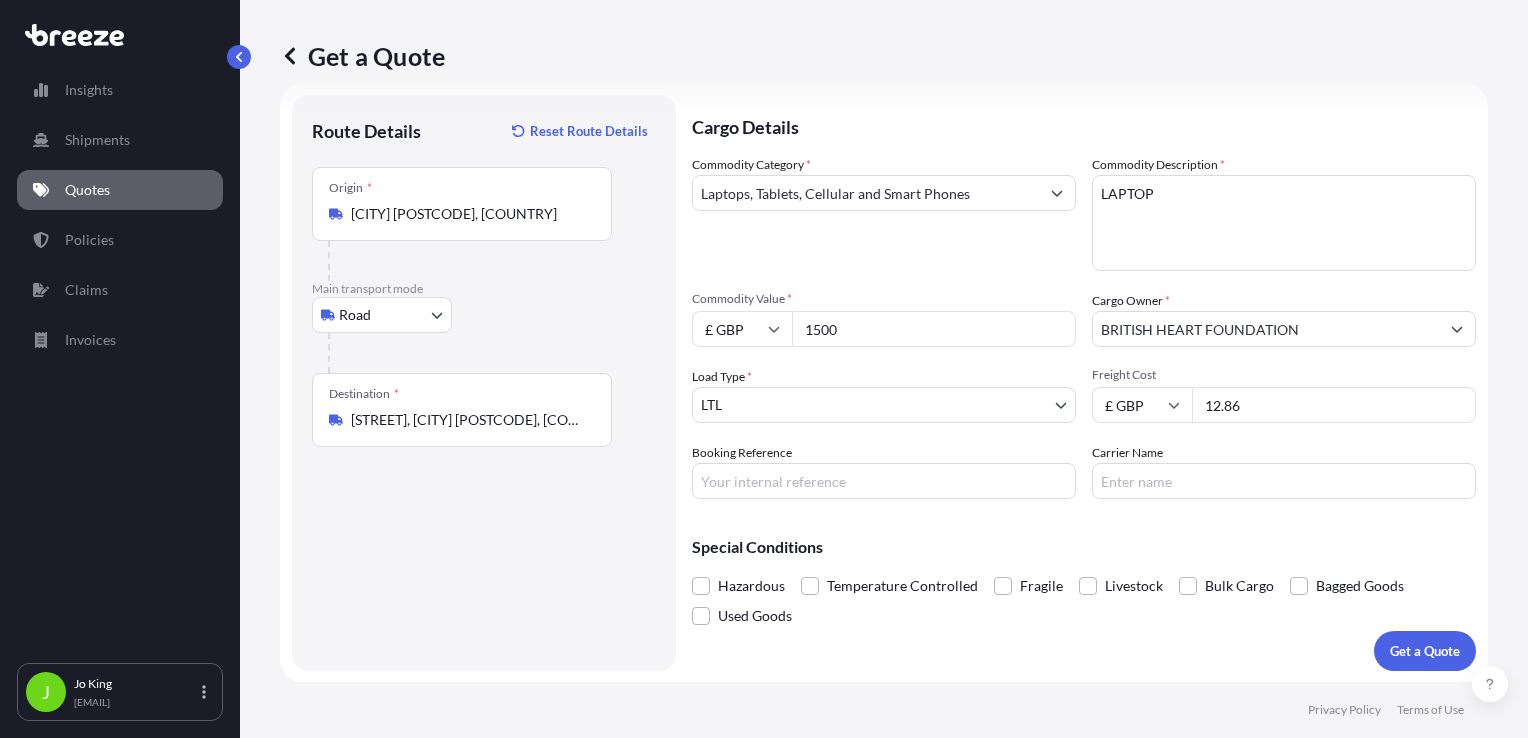 type on "12.86" 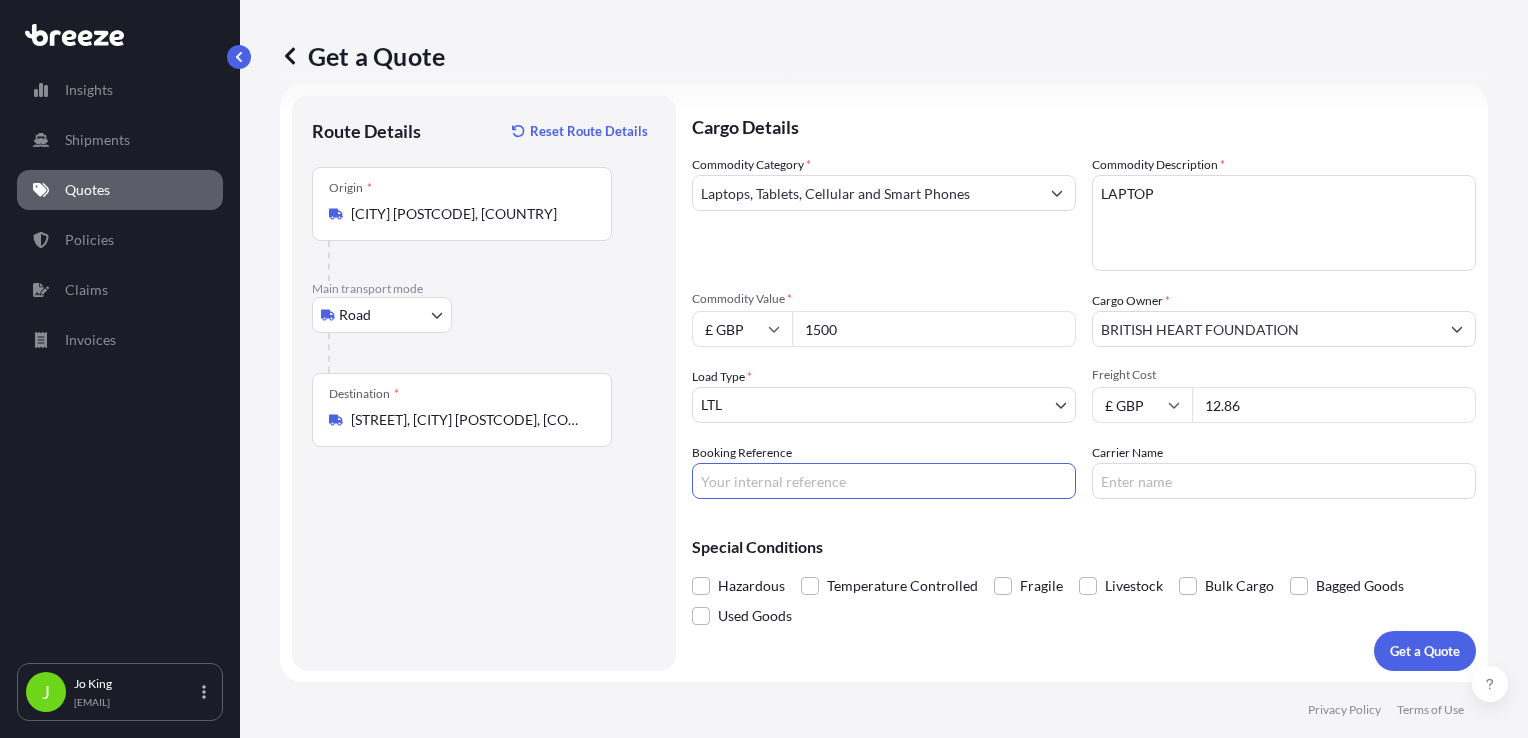 click on "Booking Reference" at bounding box center (884, 481) 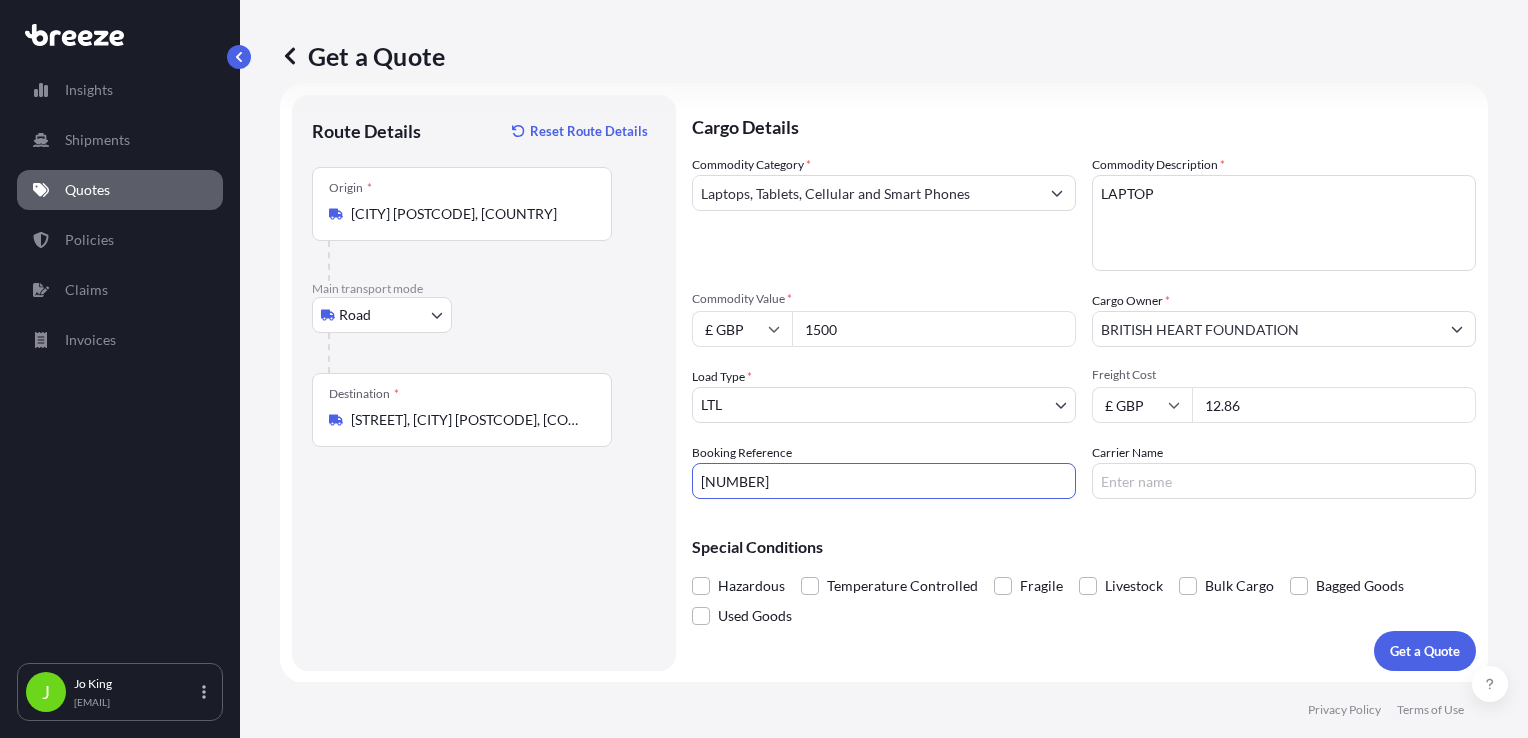 type on "[NUMBER]" 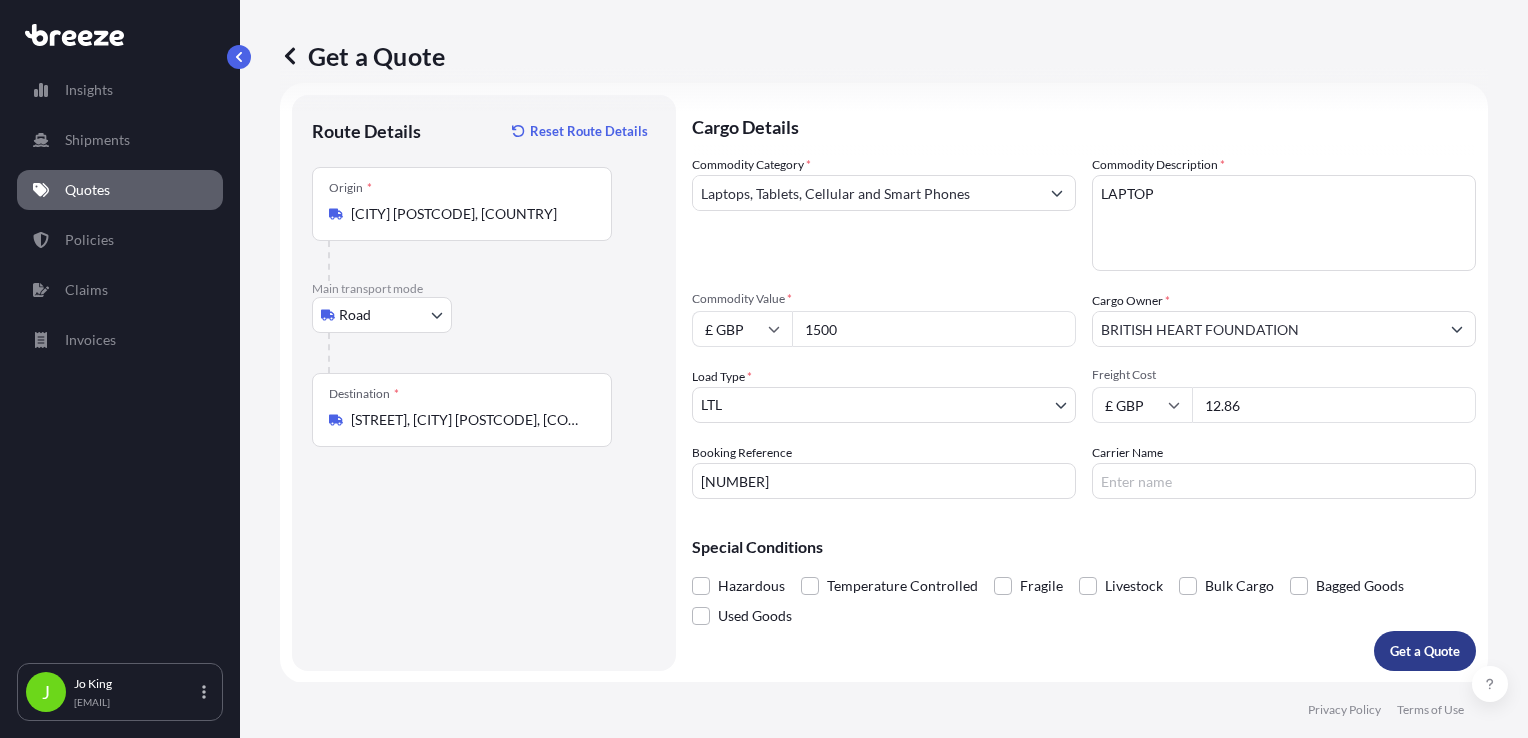 click on "Get a Quote" at bounding box center (1425, 651) 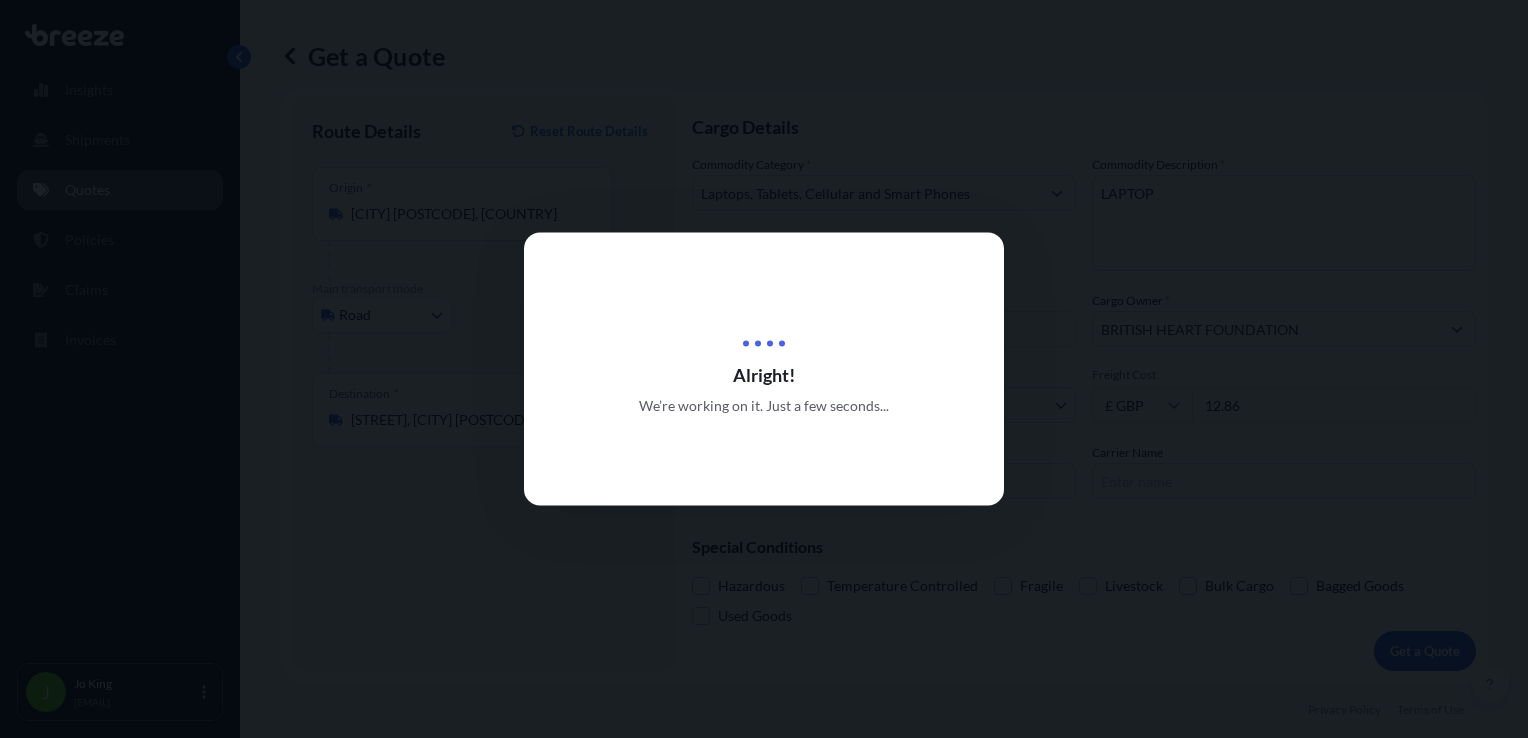 scroll, scrollTop: 0, scrollLeft: 0, axis: both 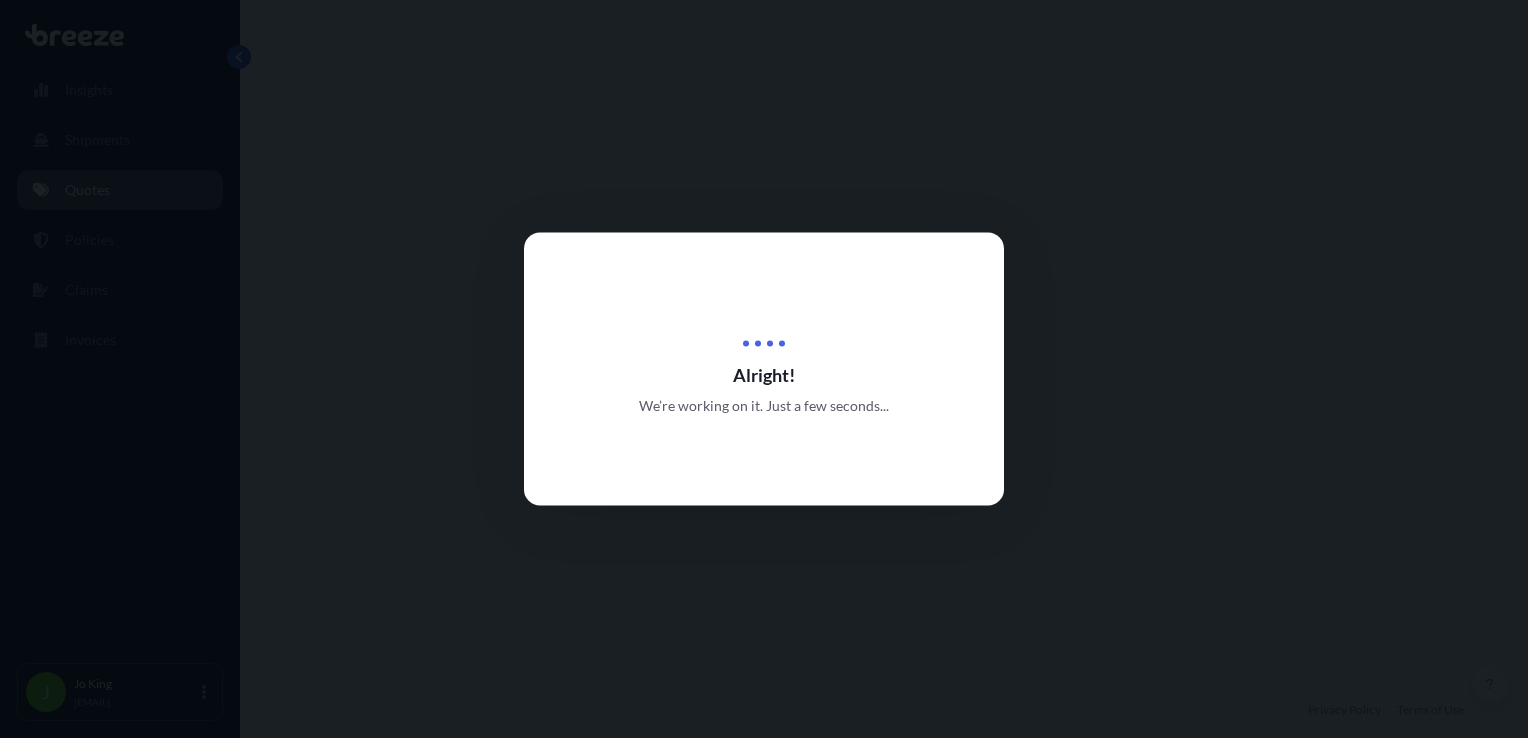 select on "Road" 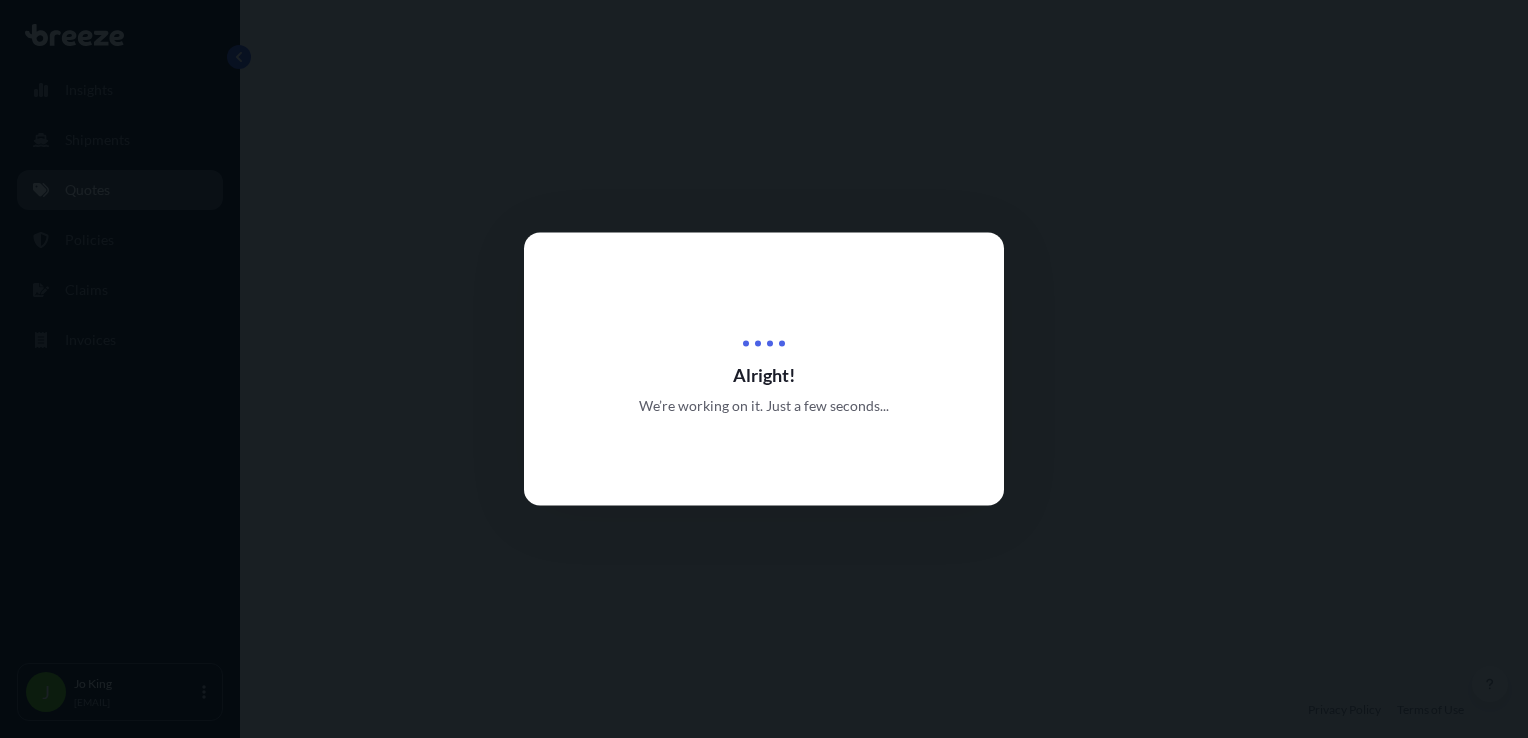 select on "1" 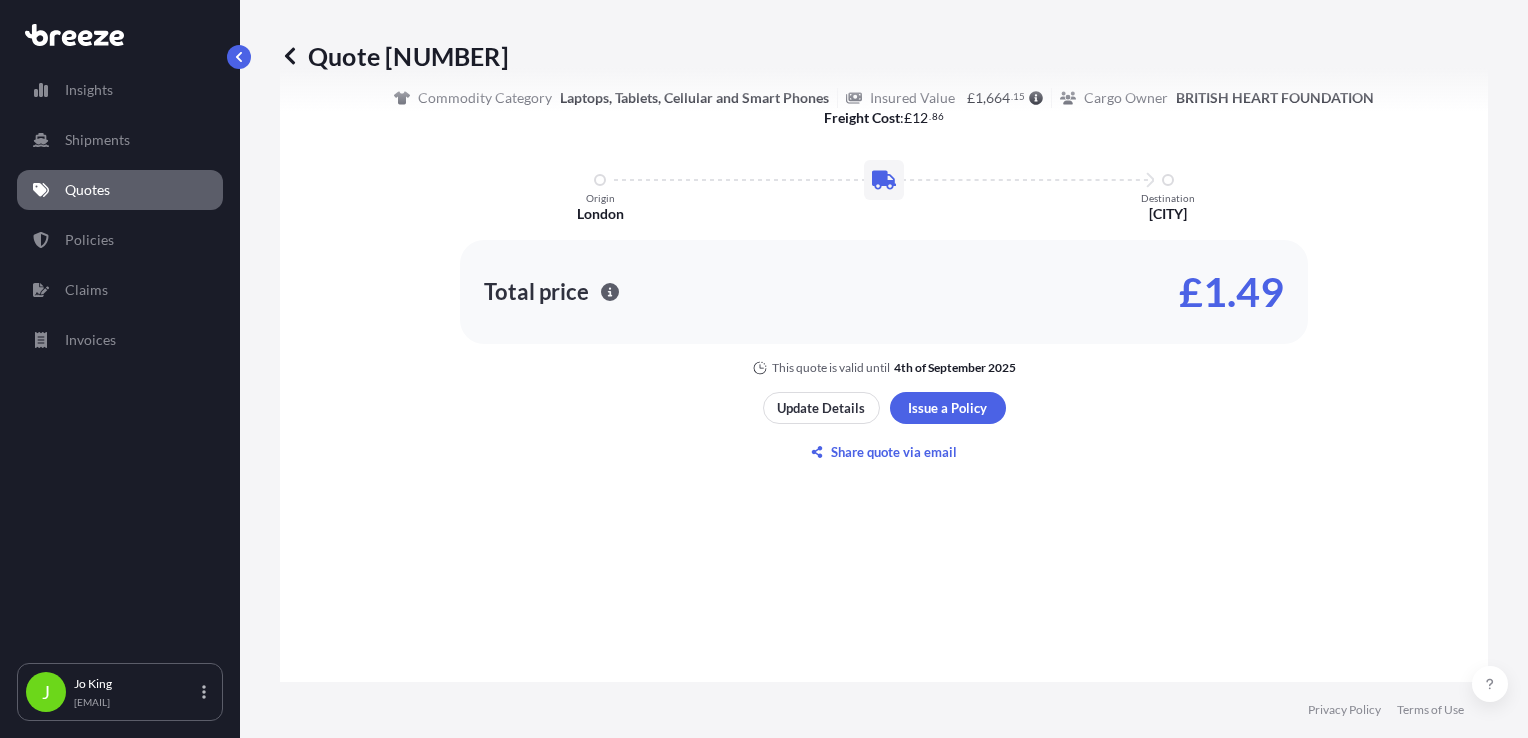 scroll, scrollTop: 1132, scrollLeft: 0, axis: vertical 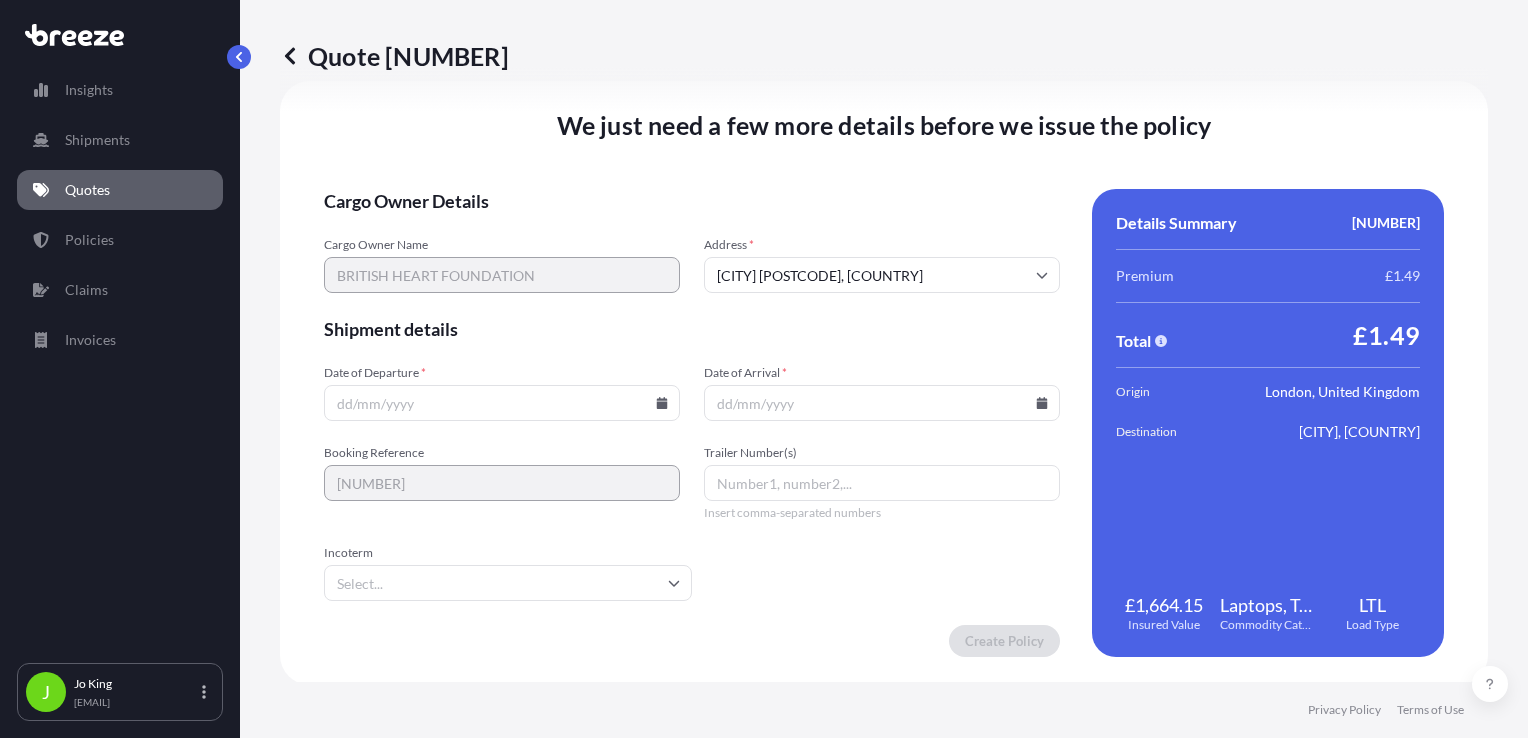 click 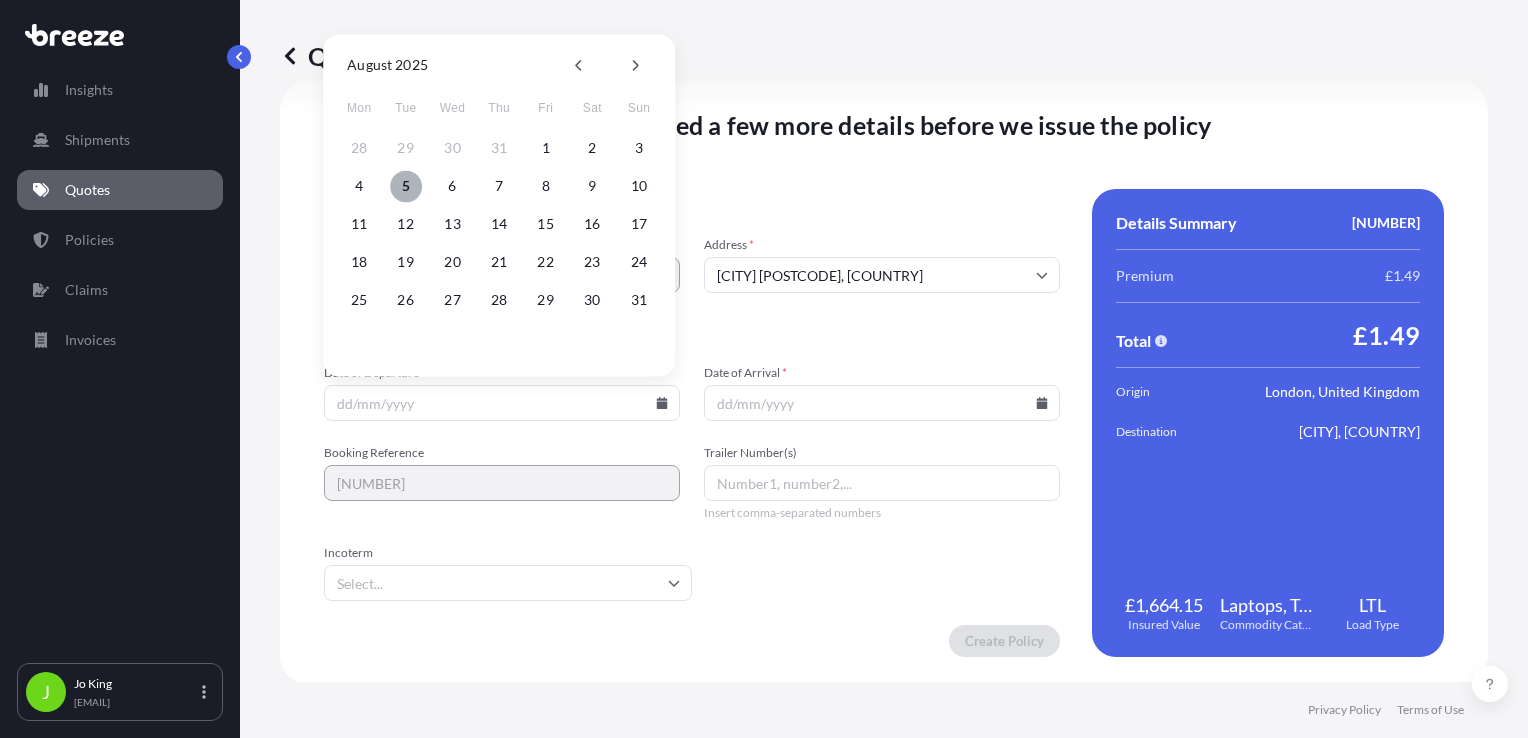 click on "5" at bounding box center (406, 186) 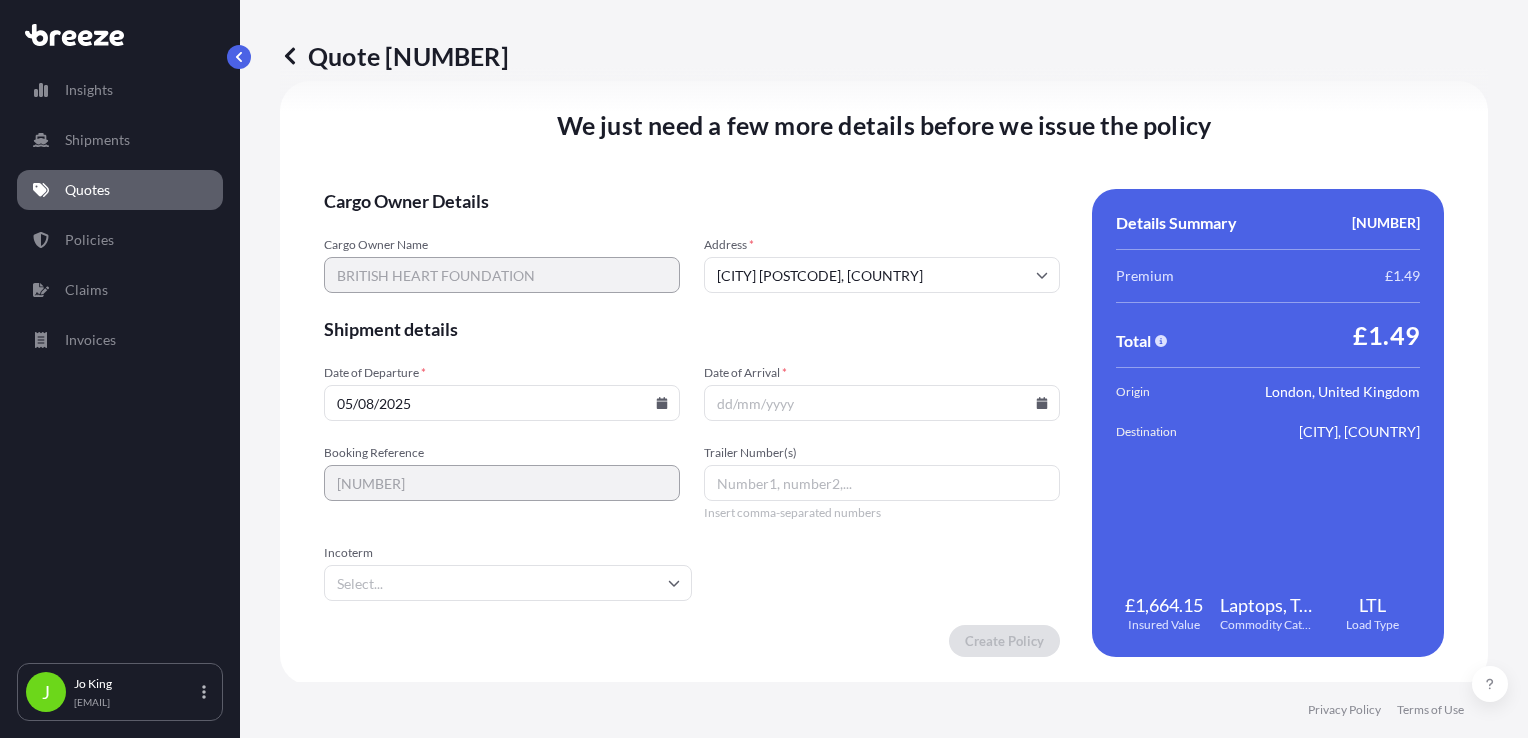 click 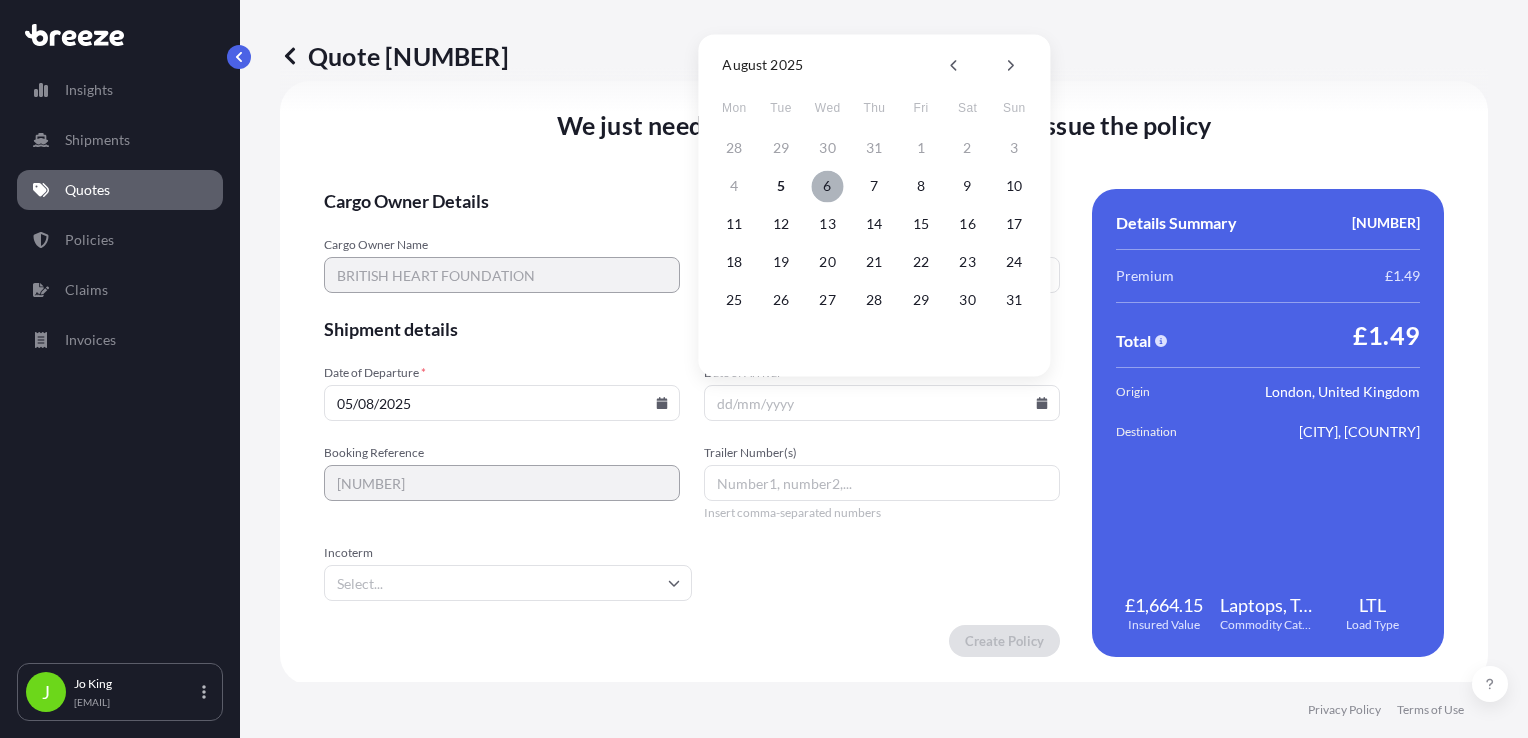 click on "6" at bounding box center (828, 186) 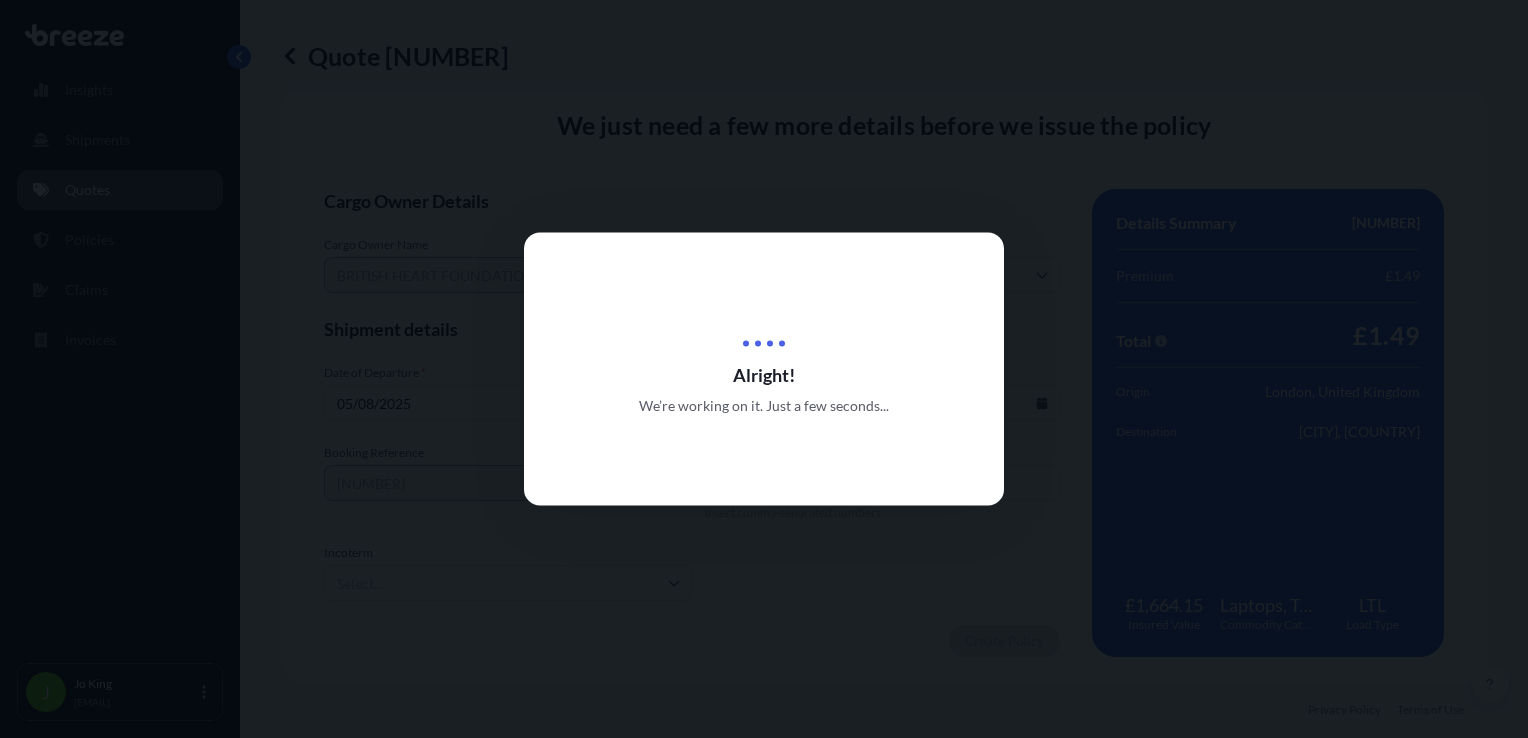scroll, scrollTop: 0, scrollLeft: 0, axis: both 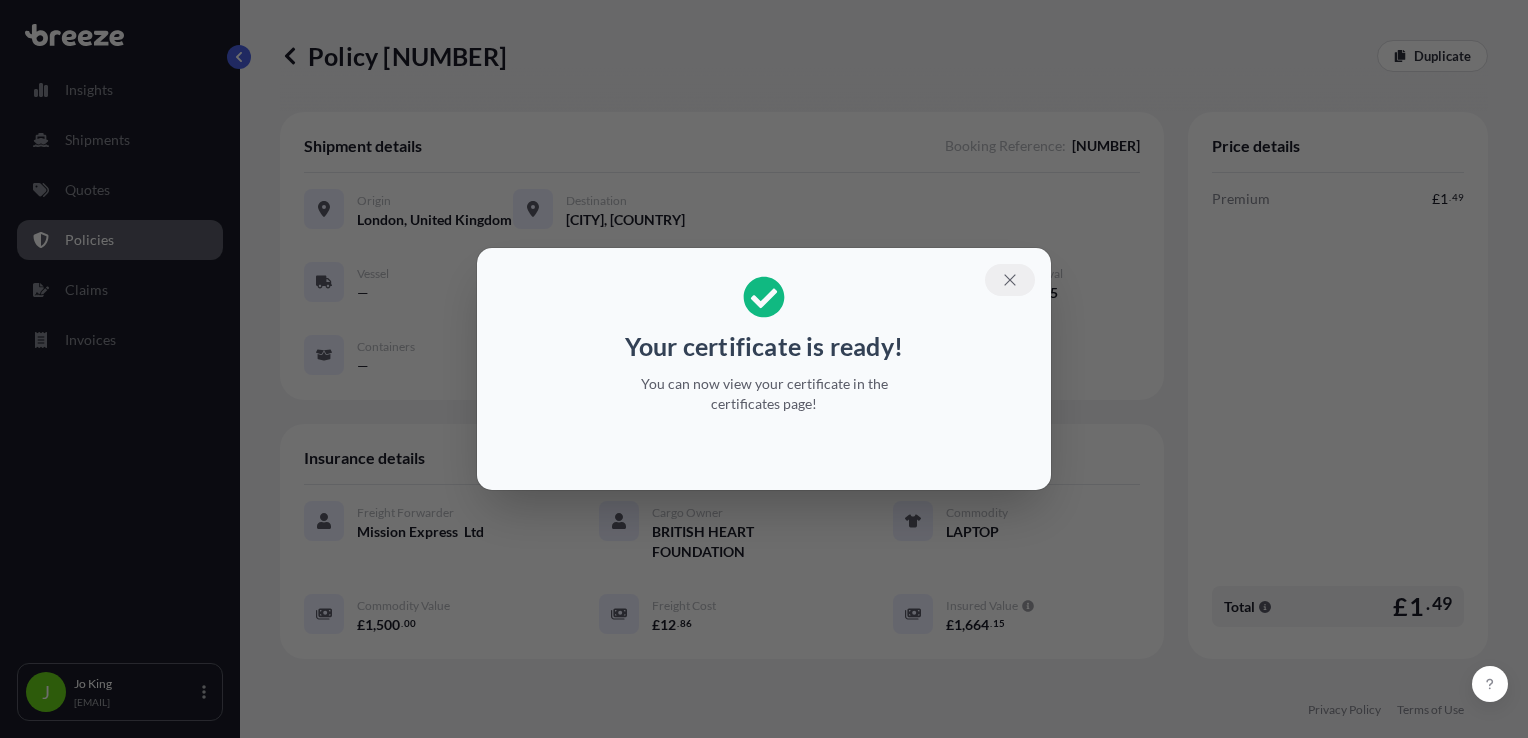 click 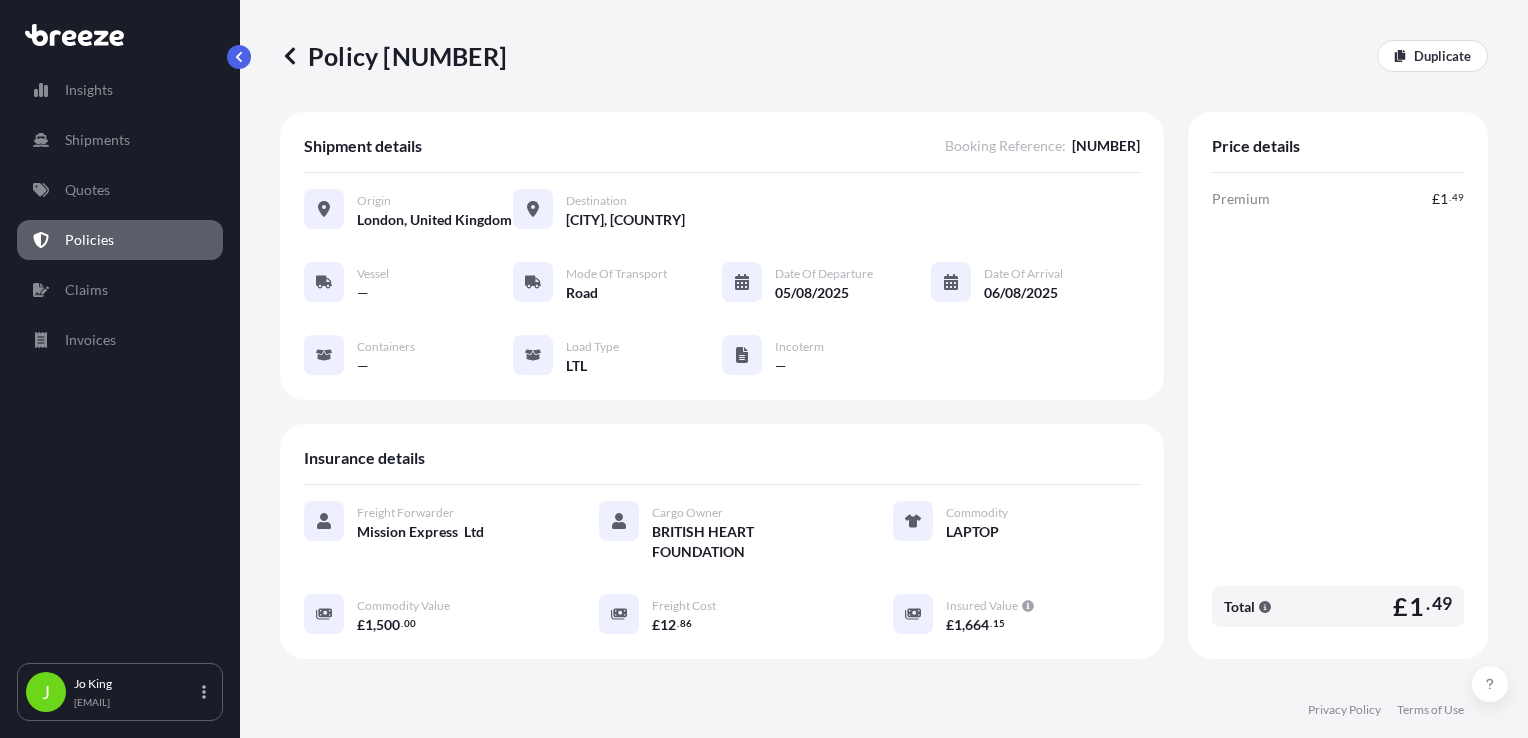 click on "Policy [NUMBER]" at bounding box center [393, 56] 